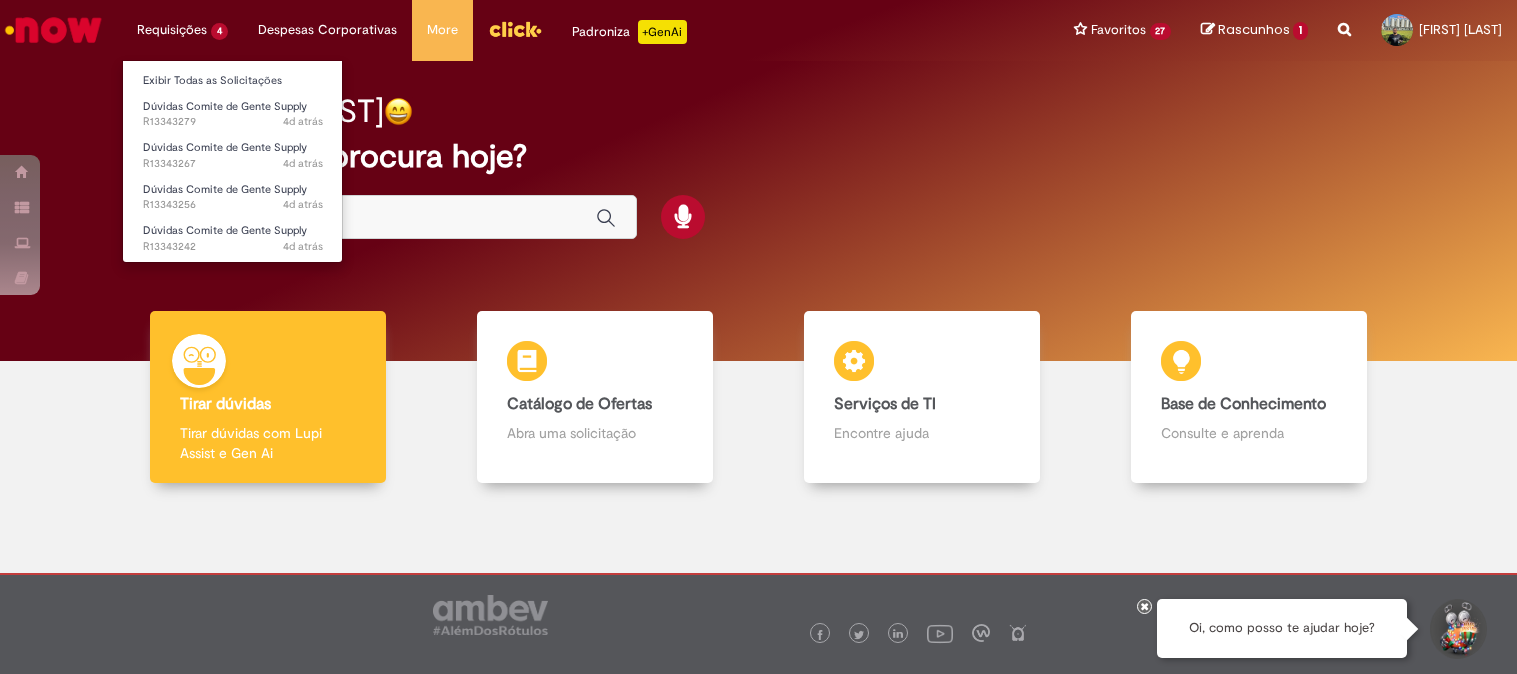 scroll, scrollTop: 0, scrollLeft: 0, axis: both 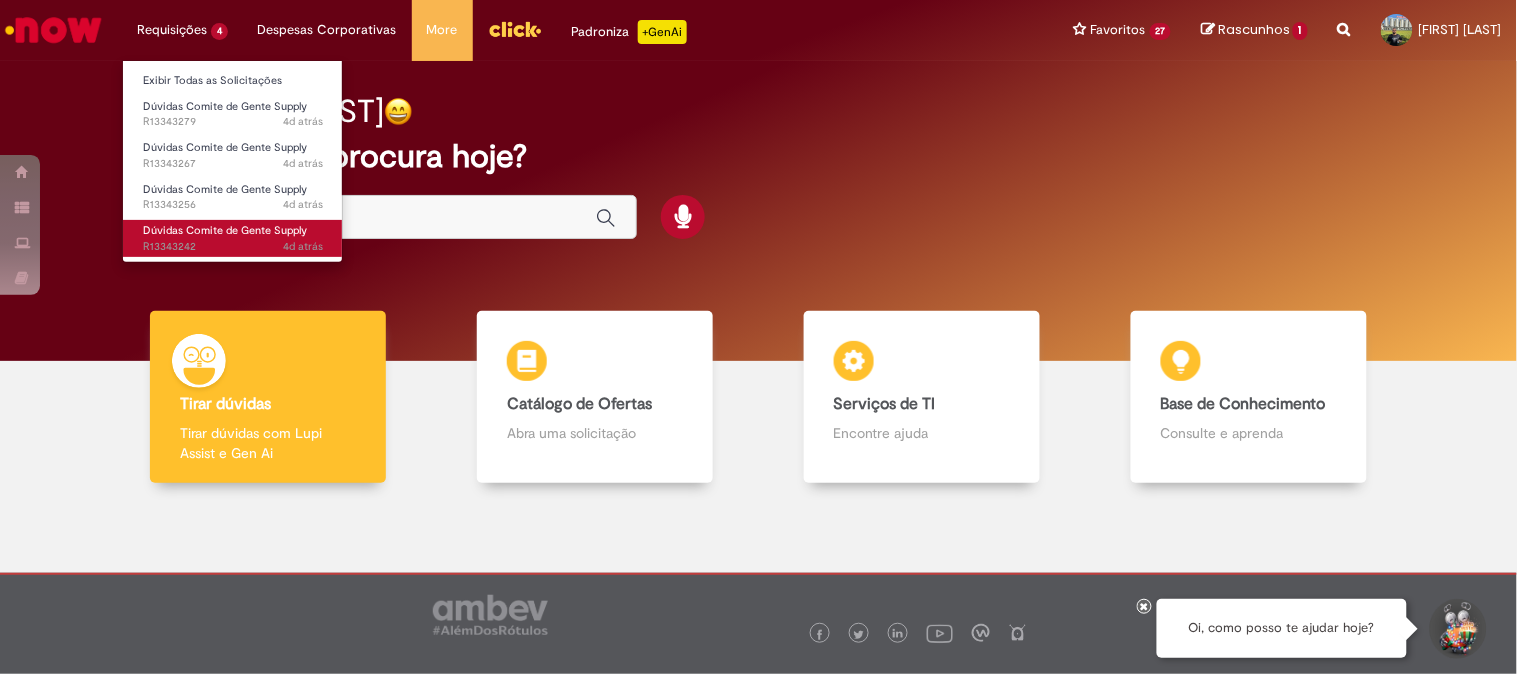 click on "Dúvidas Comite de Gente Supply" at bounding box center (225, 230) 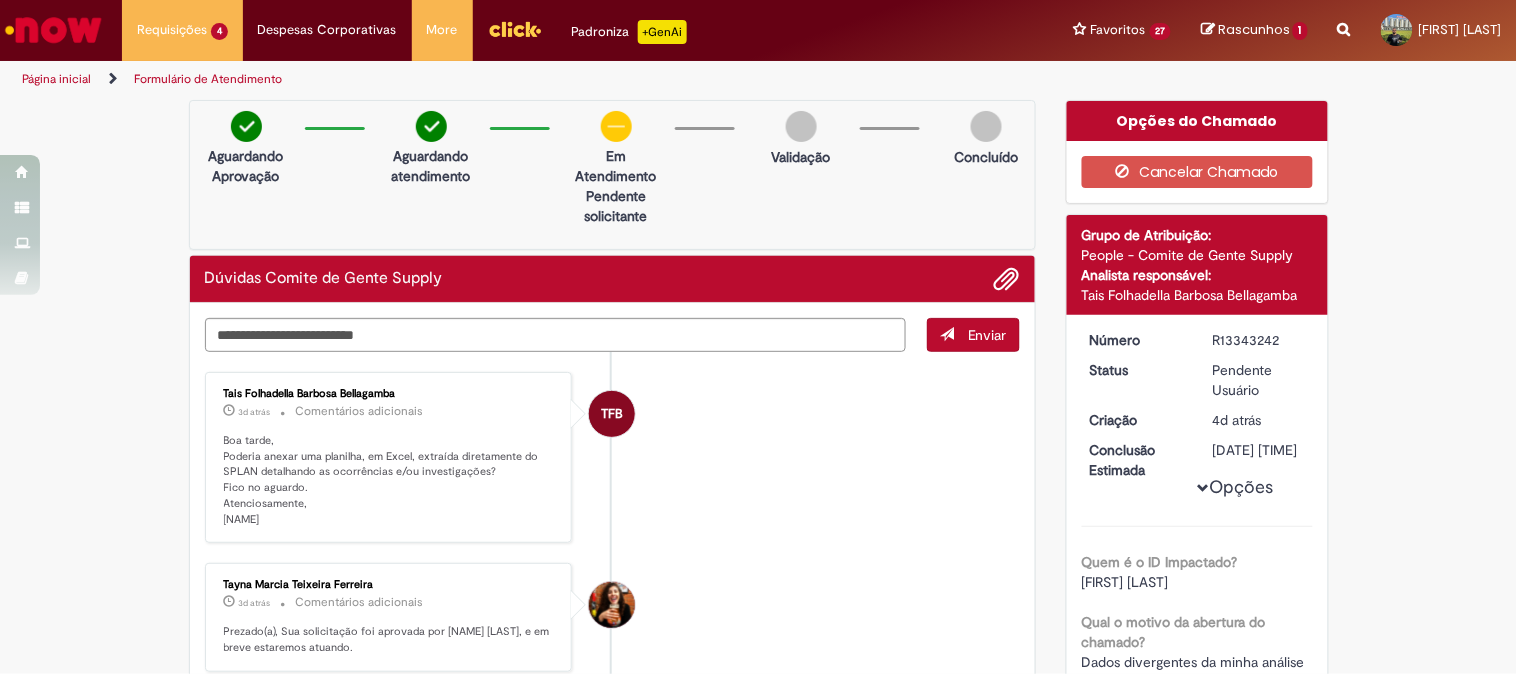 scroll, scrollTop: 111, scrollLeft: 0, axis: vertical 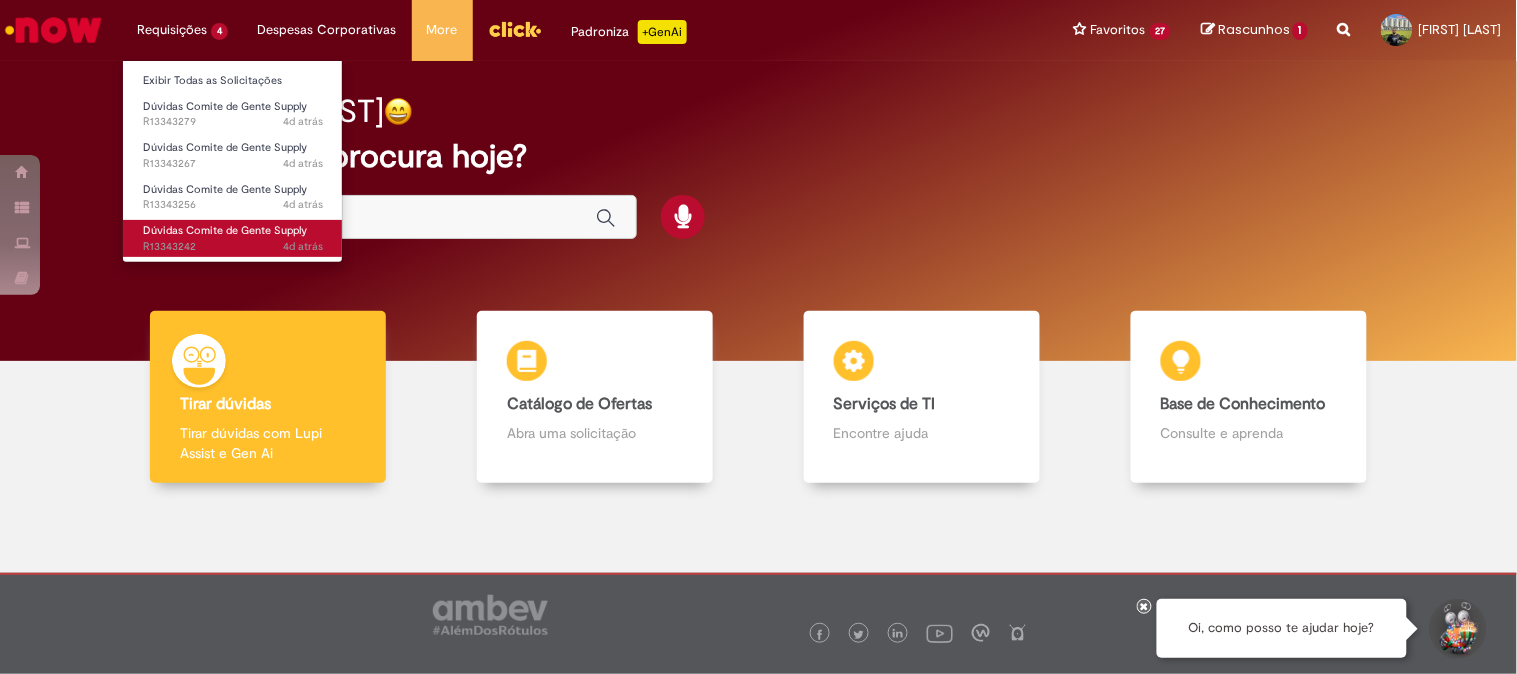 click on "Dúvidas Comite de Gente Supply" at bounding box center [225, 230] 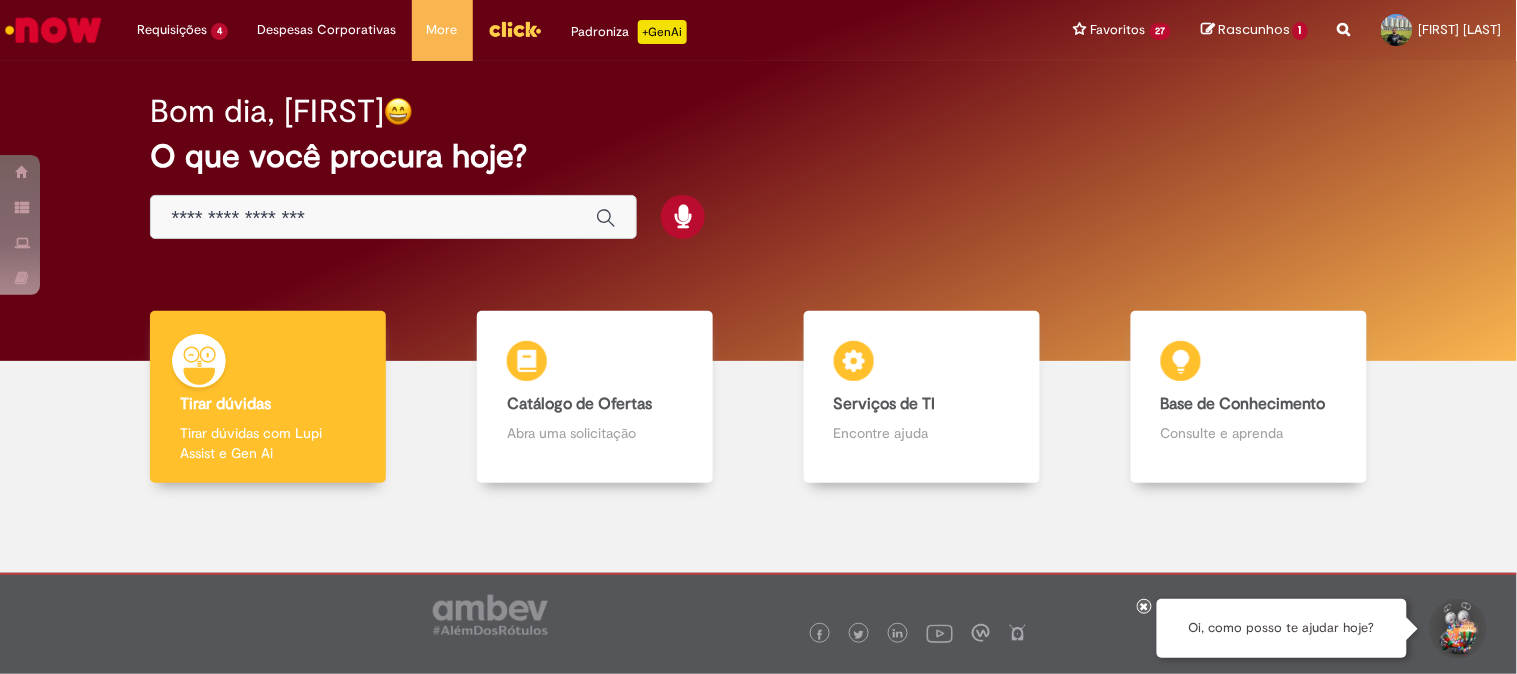 scroll, scrollTop: 52, scrollLeft: 0, axis: vertical 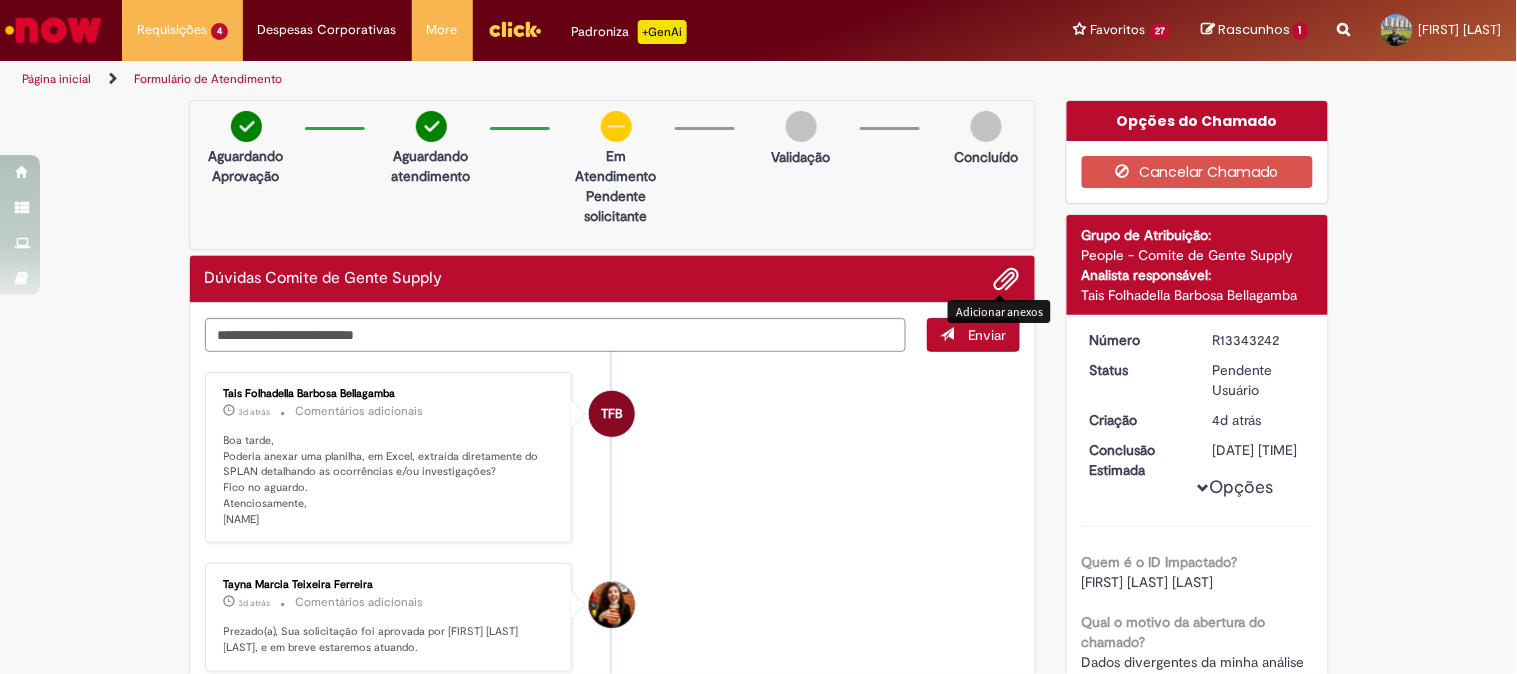 click at bounding box center [1007, 280] 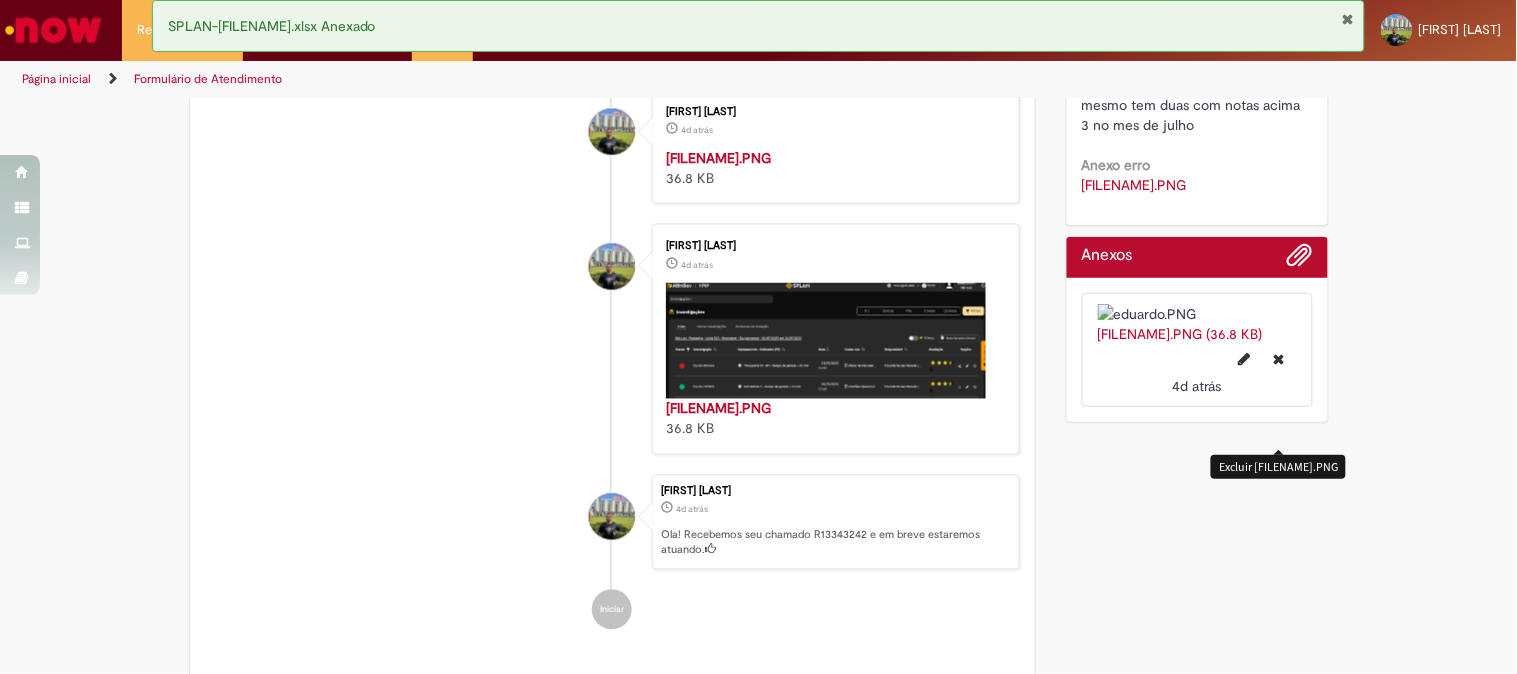 scroll, scrollTop: 1000, scrollLeft: 0, axis: vertical 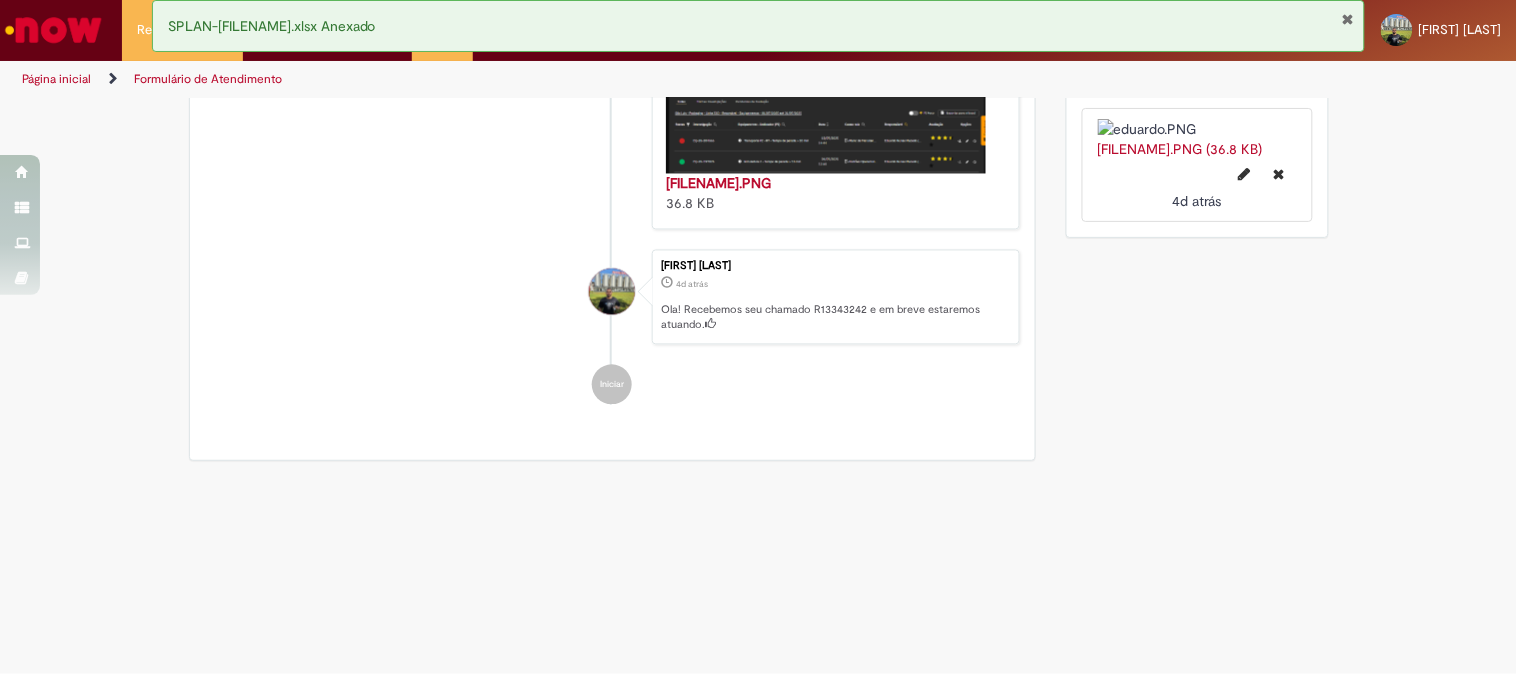 click at bounding box center (1347, 19) 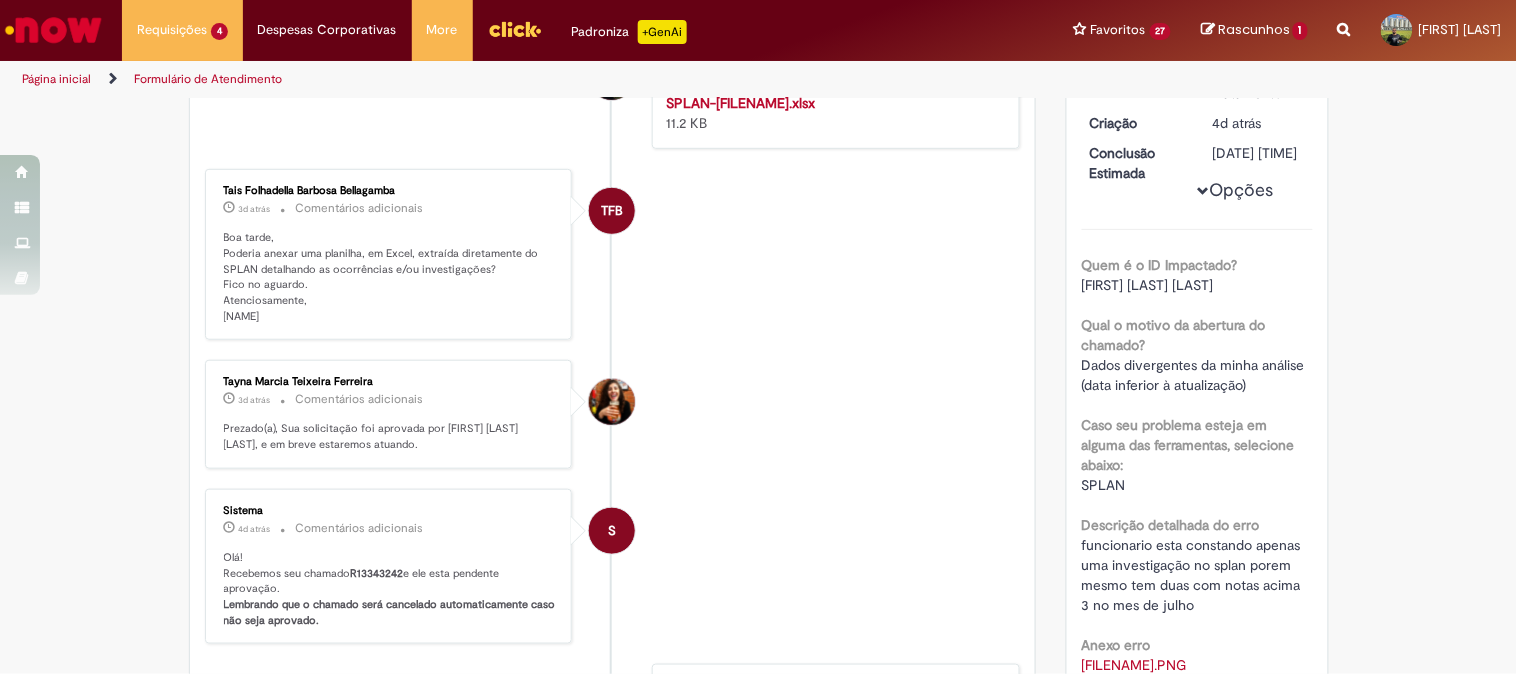 scroll, scrollTop: 0, scrollLeft: 0, axis: both 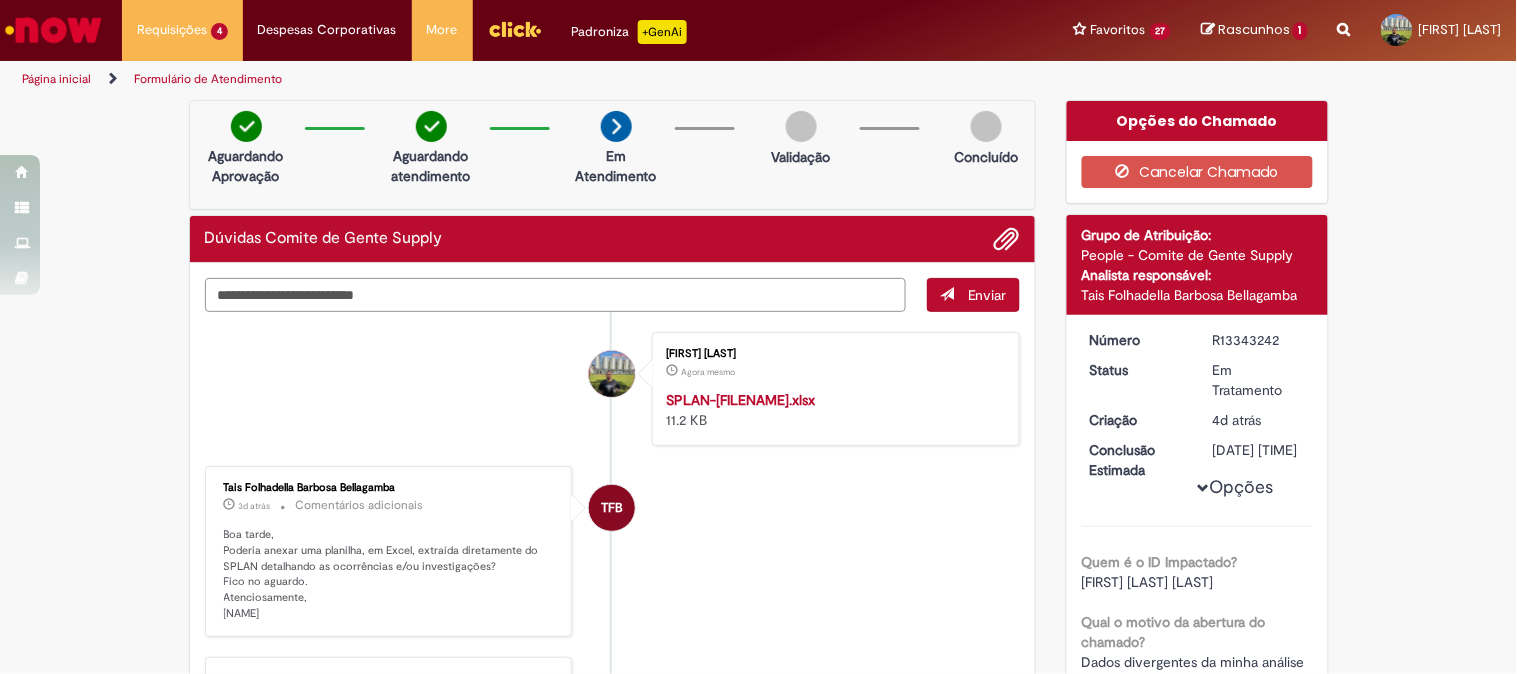 click at bounding box center (556, 295) 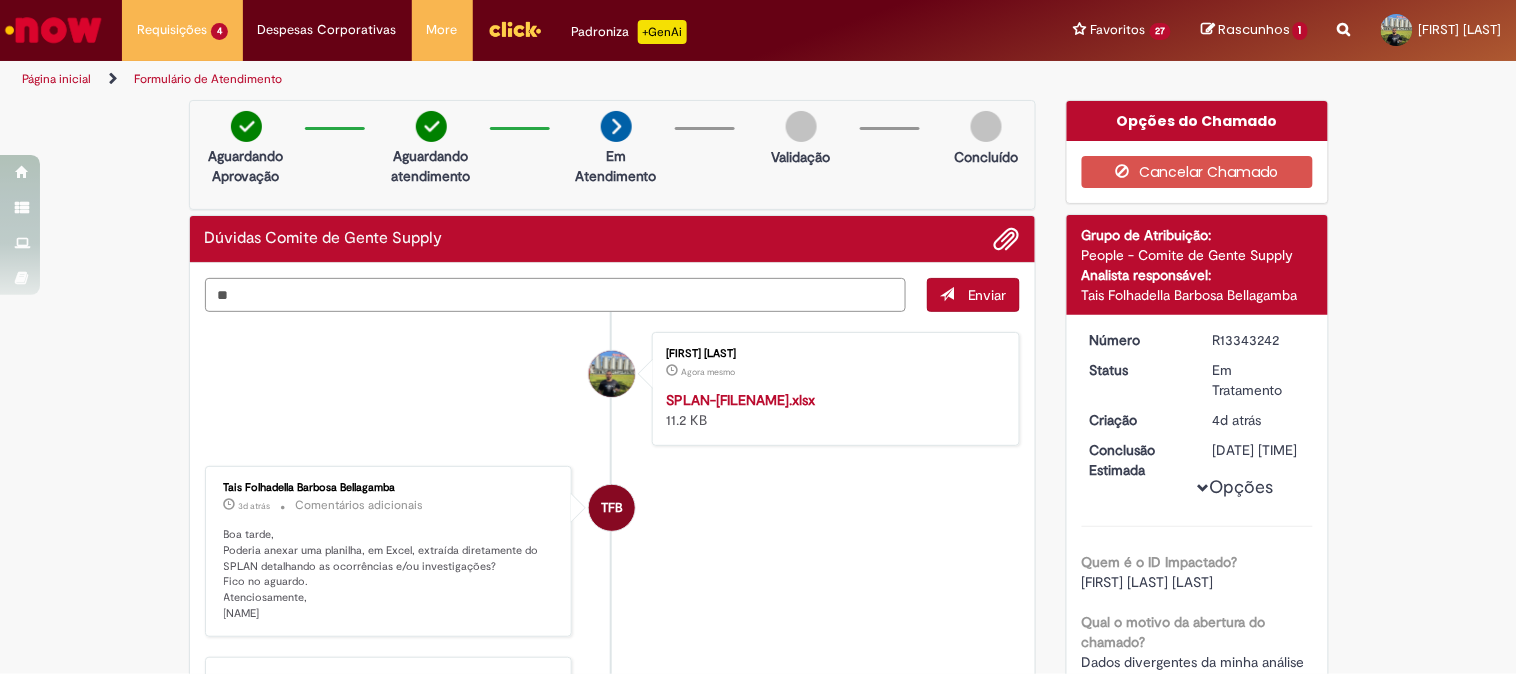 type on "*" 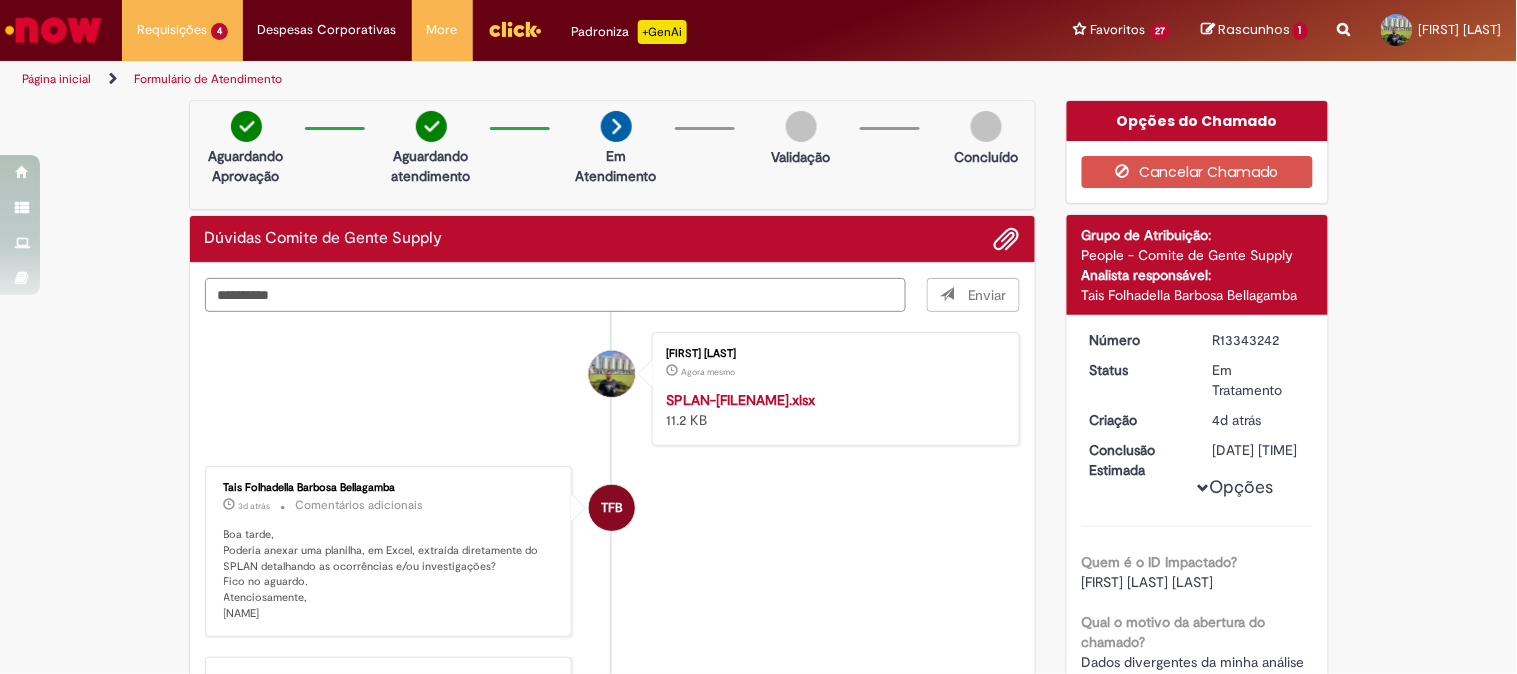type on "**********" 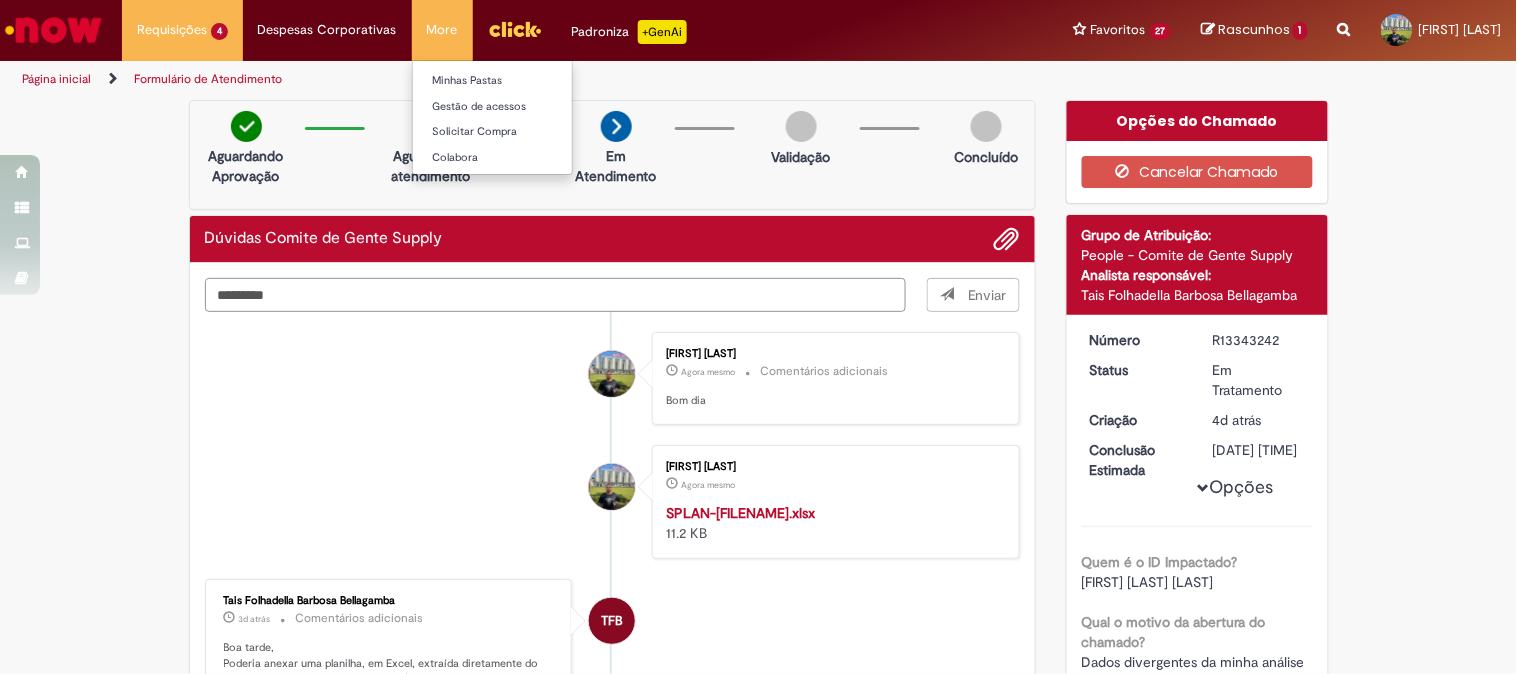 type on "*********" 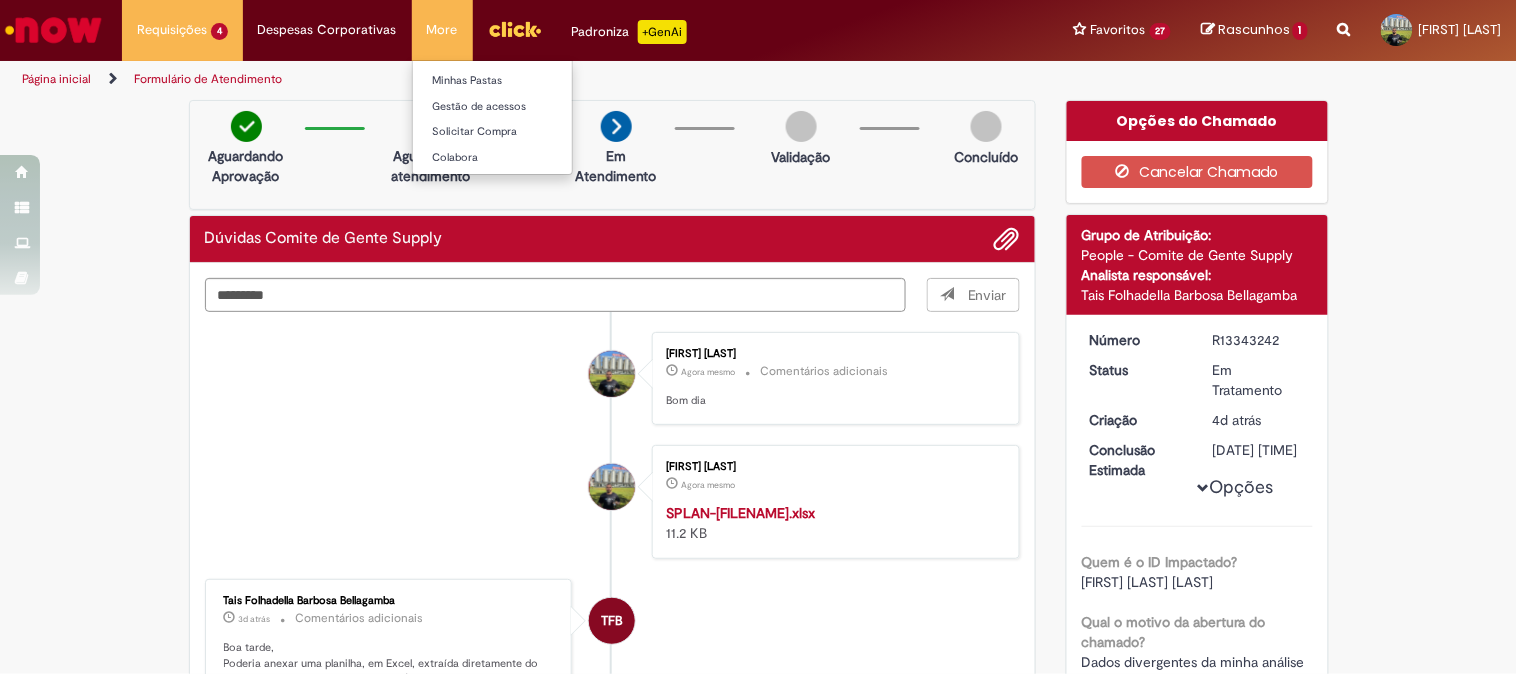 type 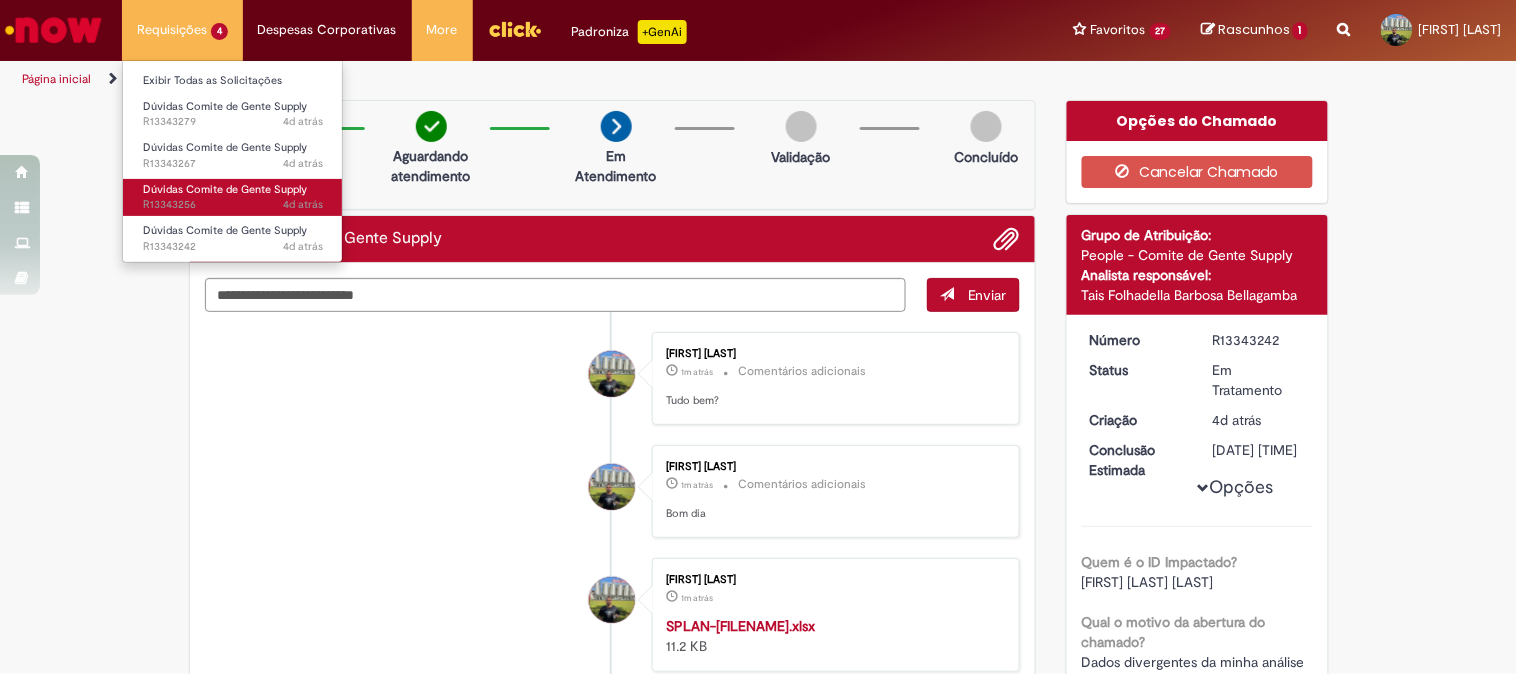 click on "Dúvidas Comite de Gente Supply" at bounding box center (225, 189) 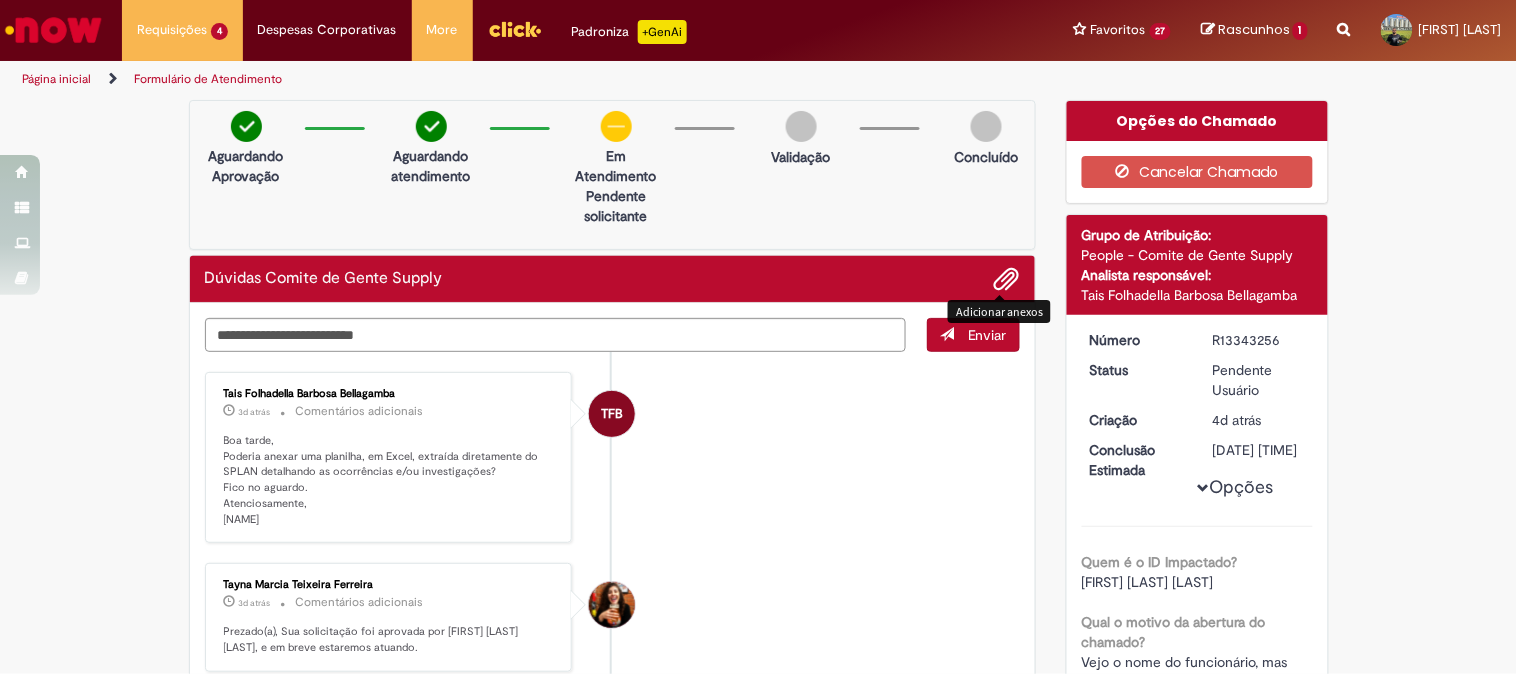 click at bounding box center [1007, 280] 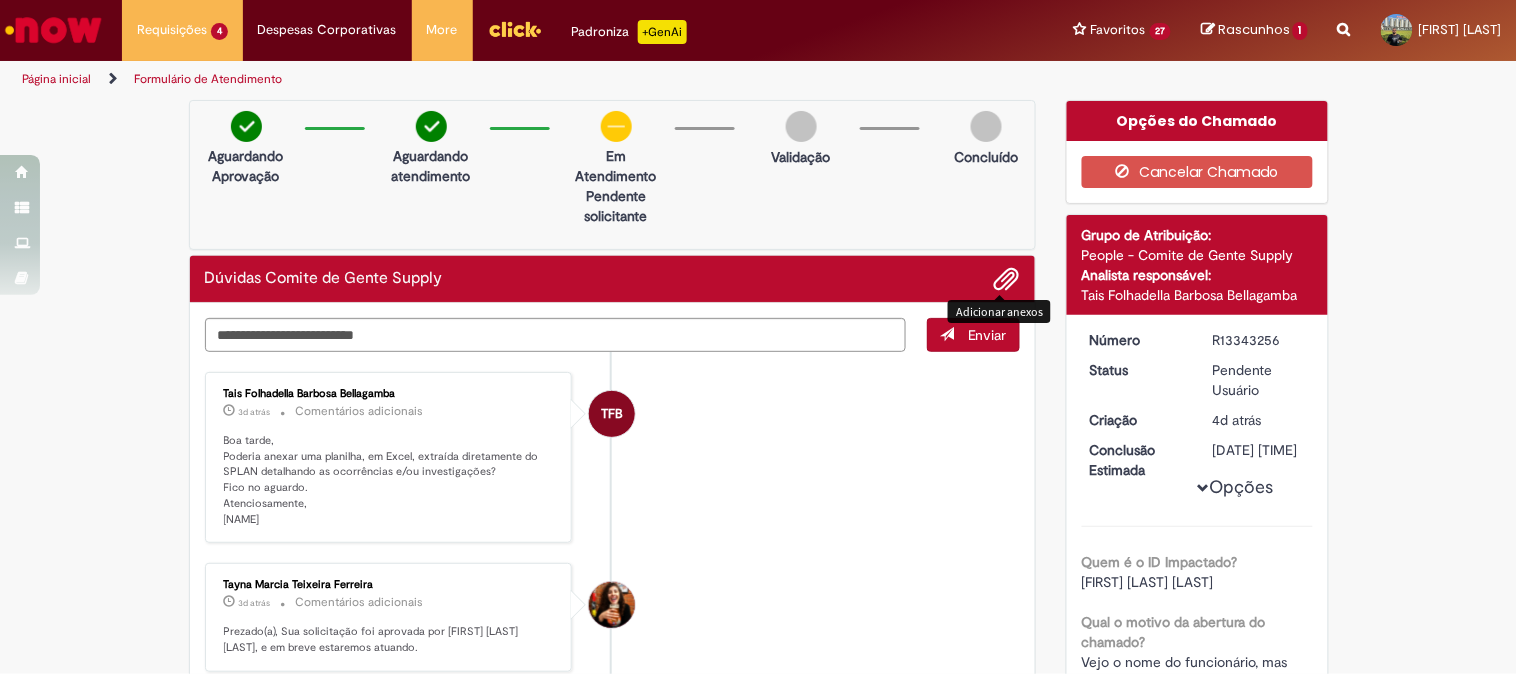 click at bounding box center [1007, 280] 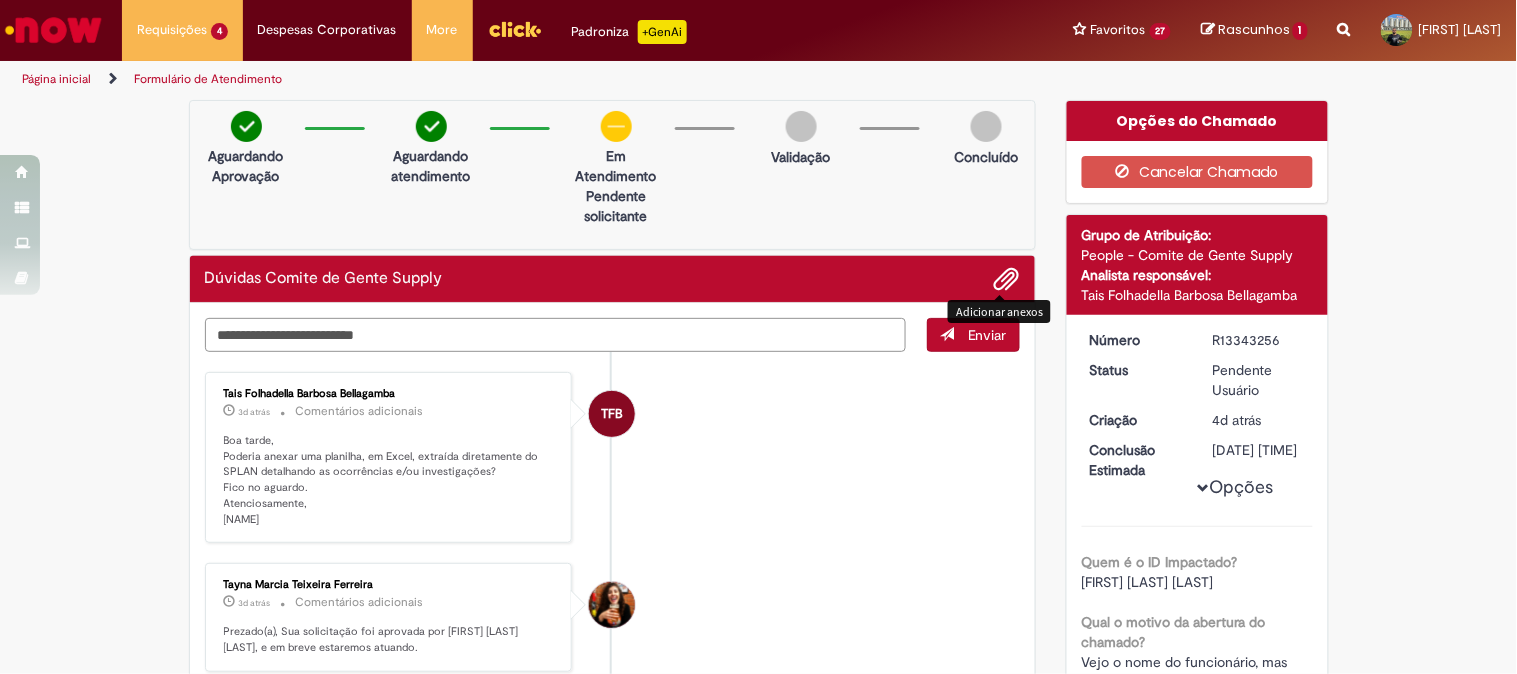 click at bounding box center [556, 335] 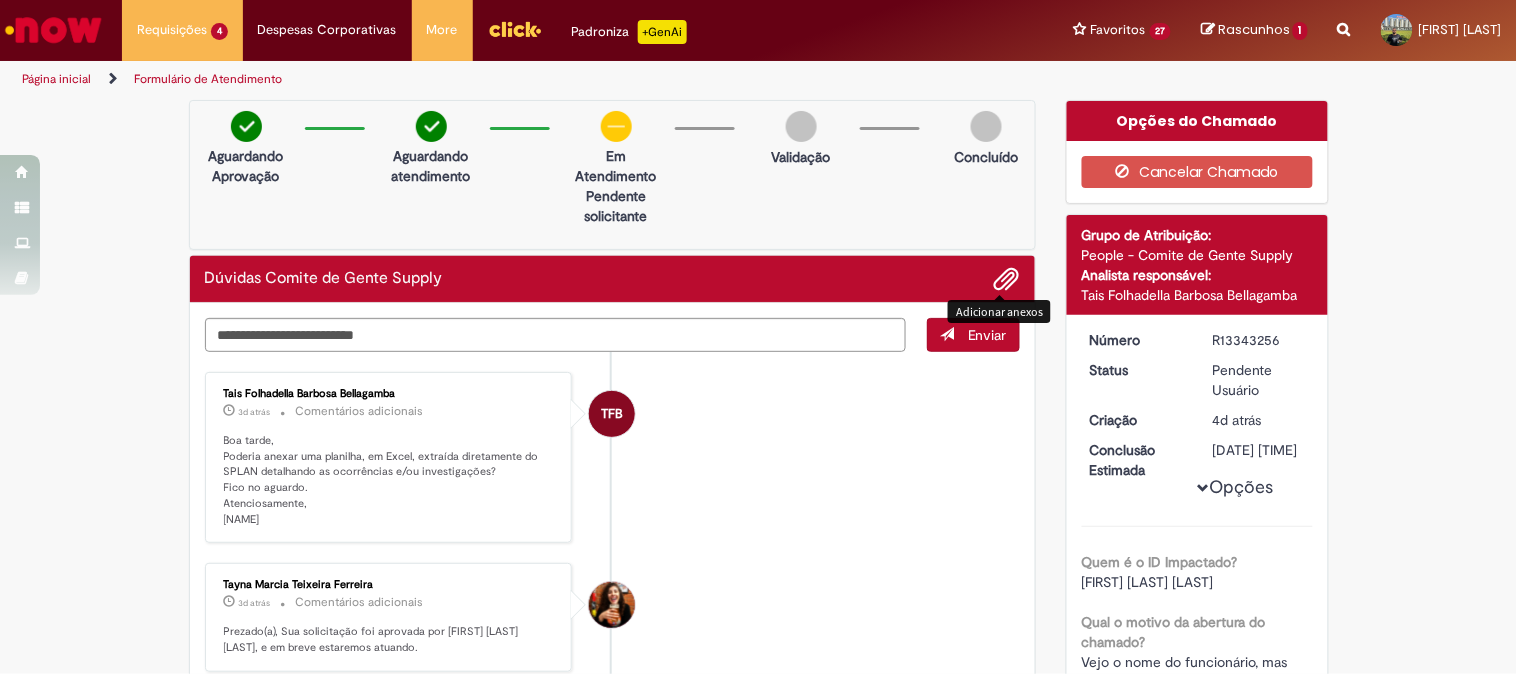 click at bounding box center (1007, 280) 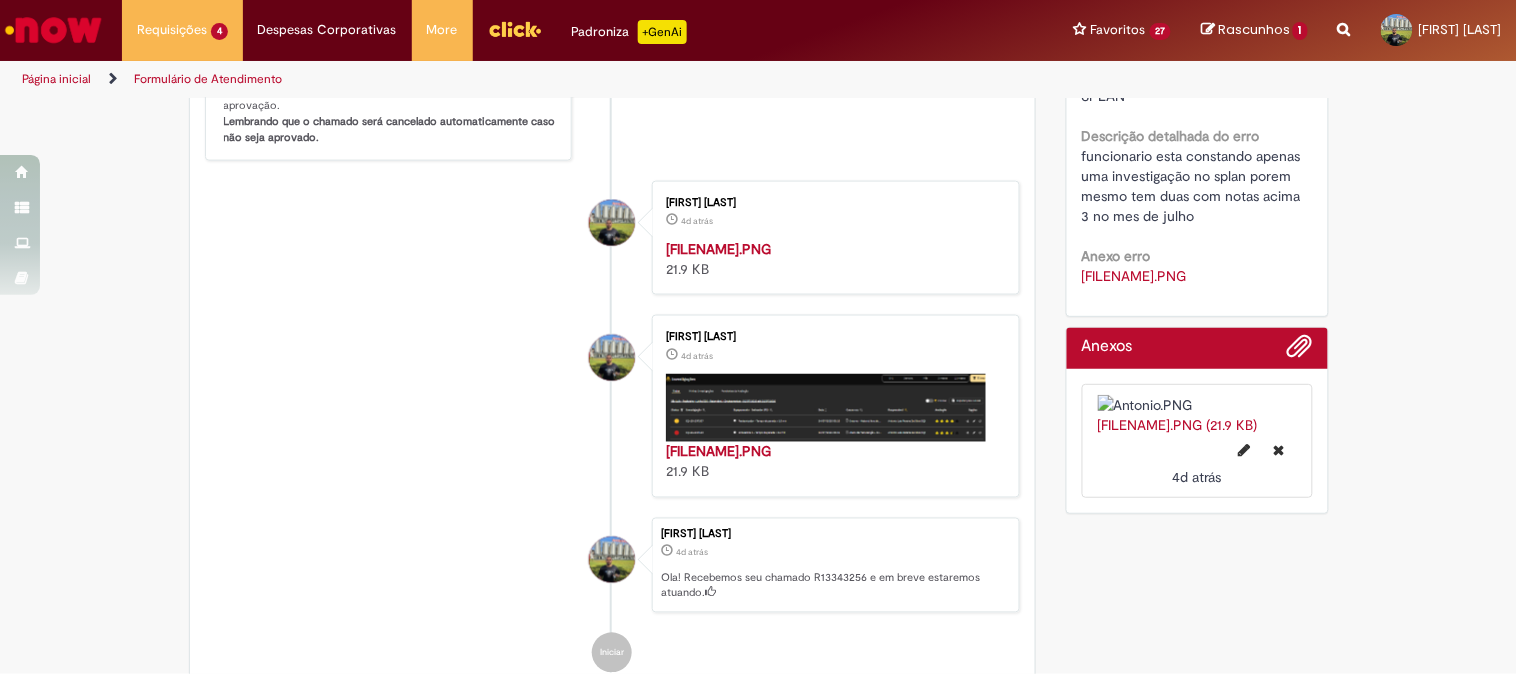 scroll, scrollTop: 575, scrollLeft: 0, axis: vertical 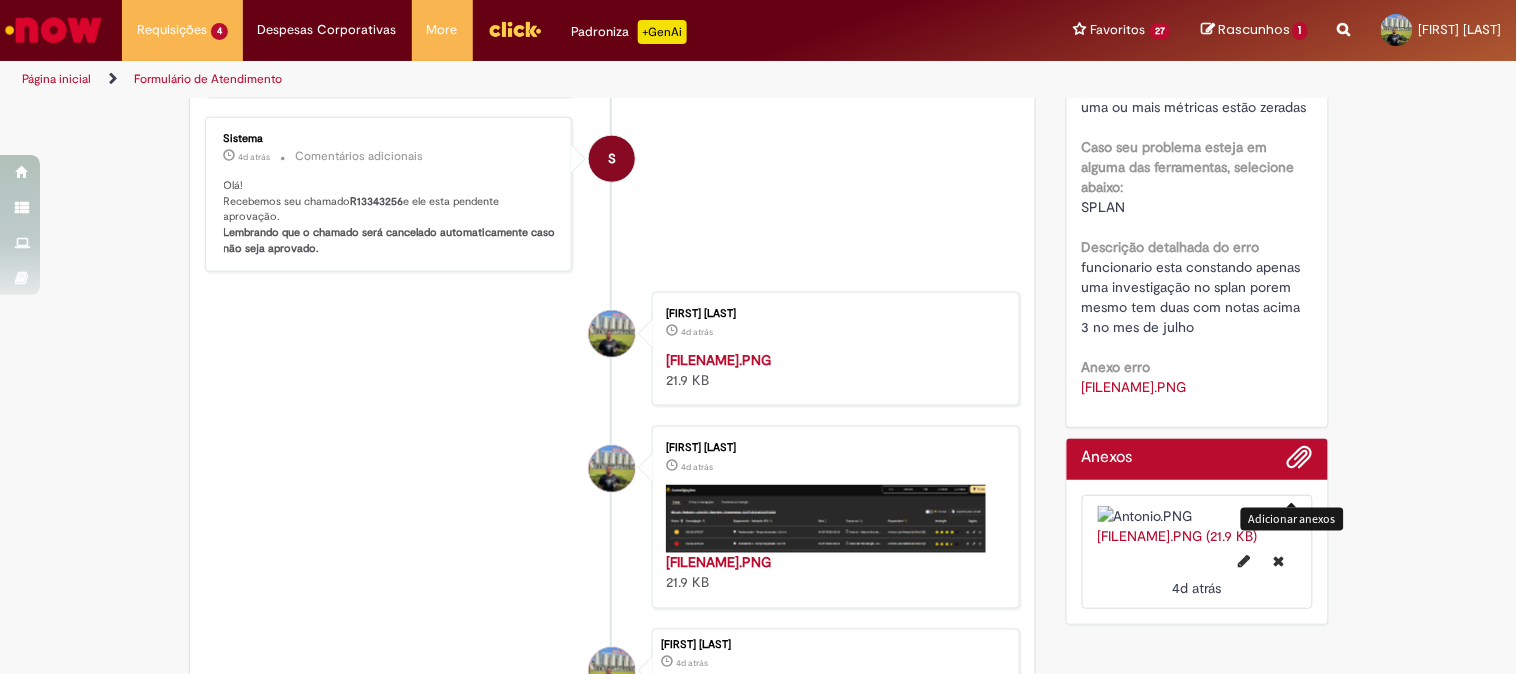 click at bounding box center (1300, 458) 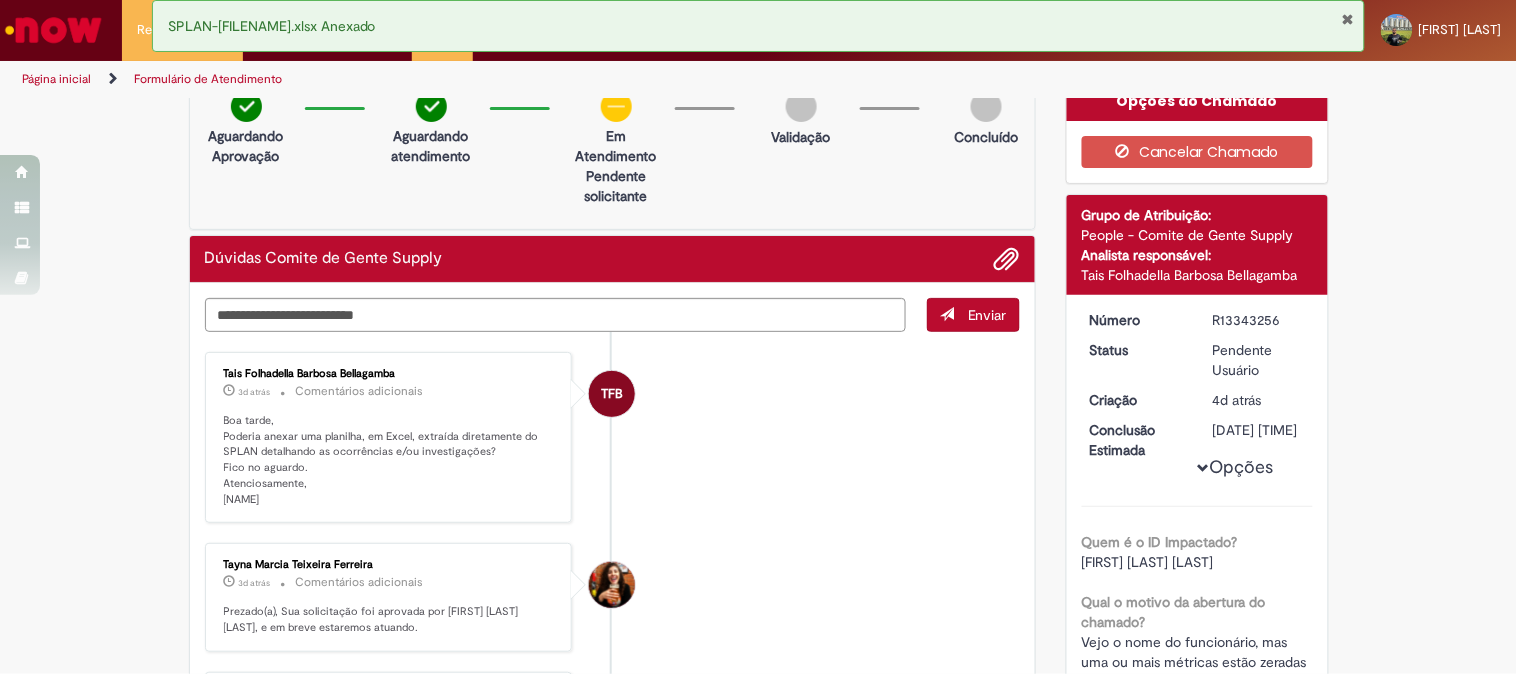 scroll, scrollTop: 0, scrollLeft: 0, axis: both 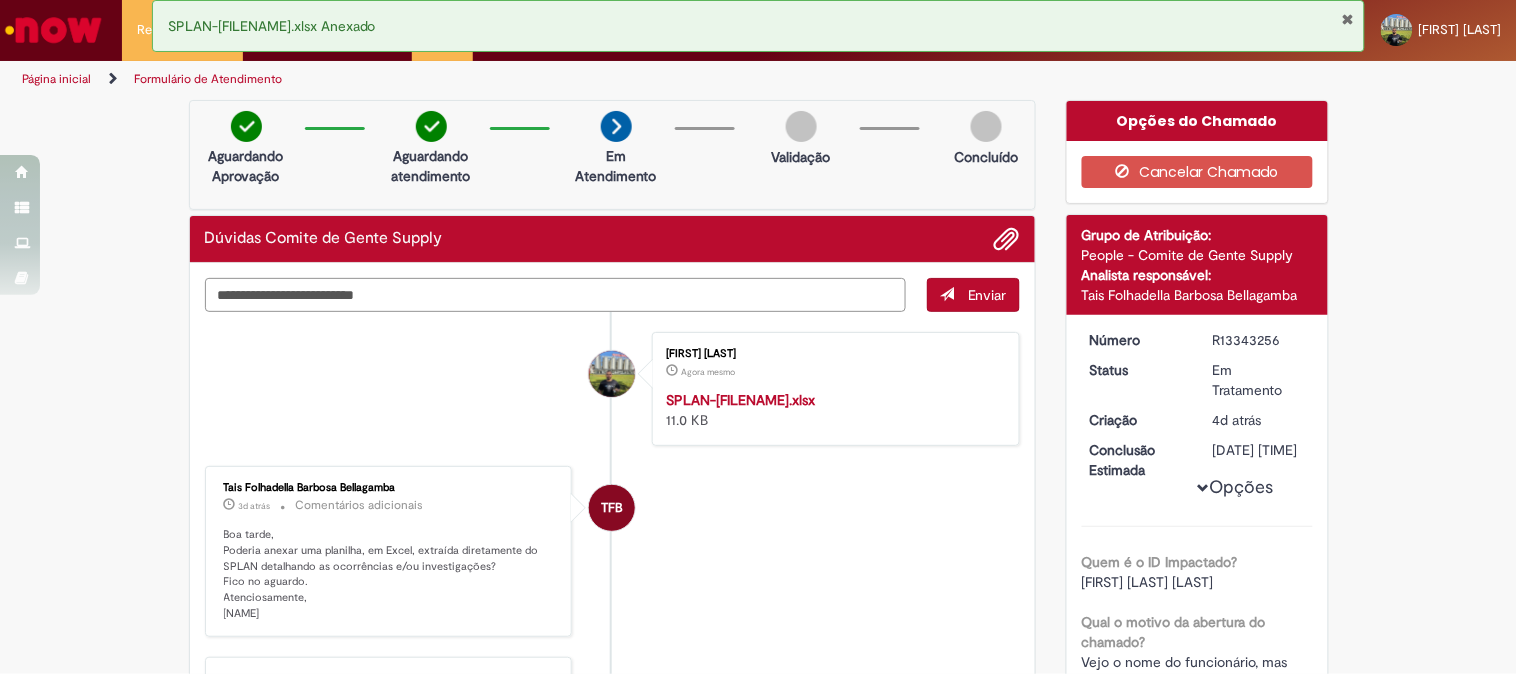 click at bounding box center [556, 295] 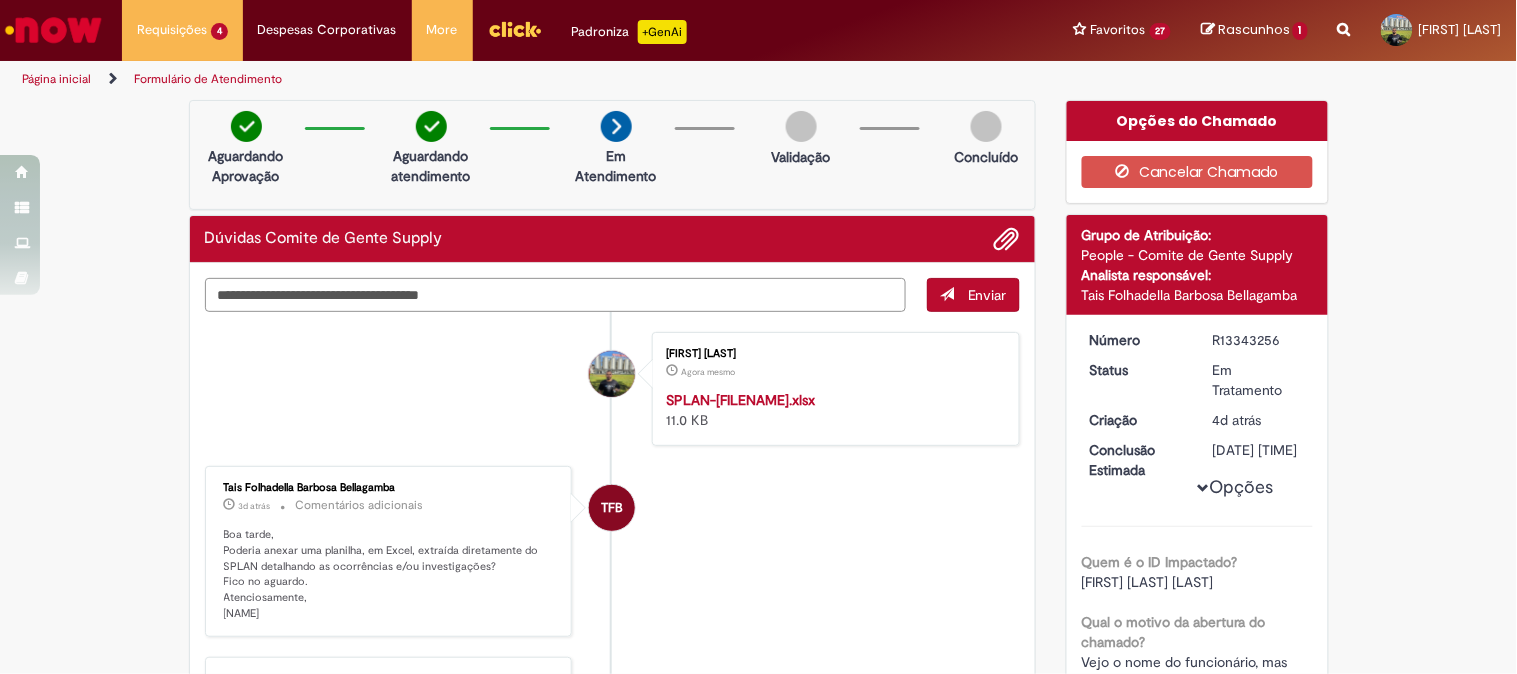 type on "**********" 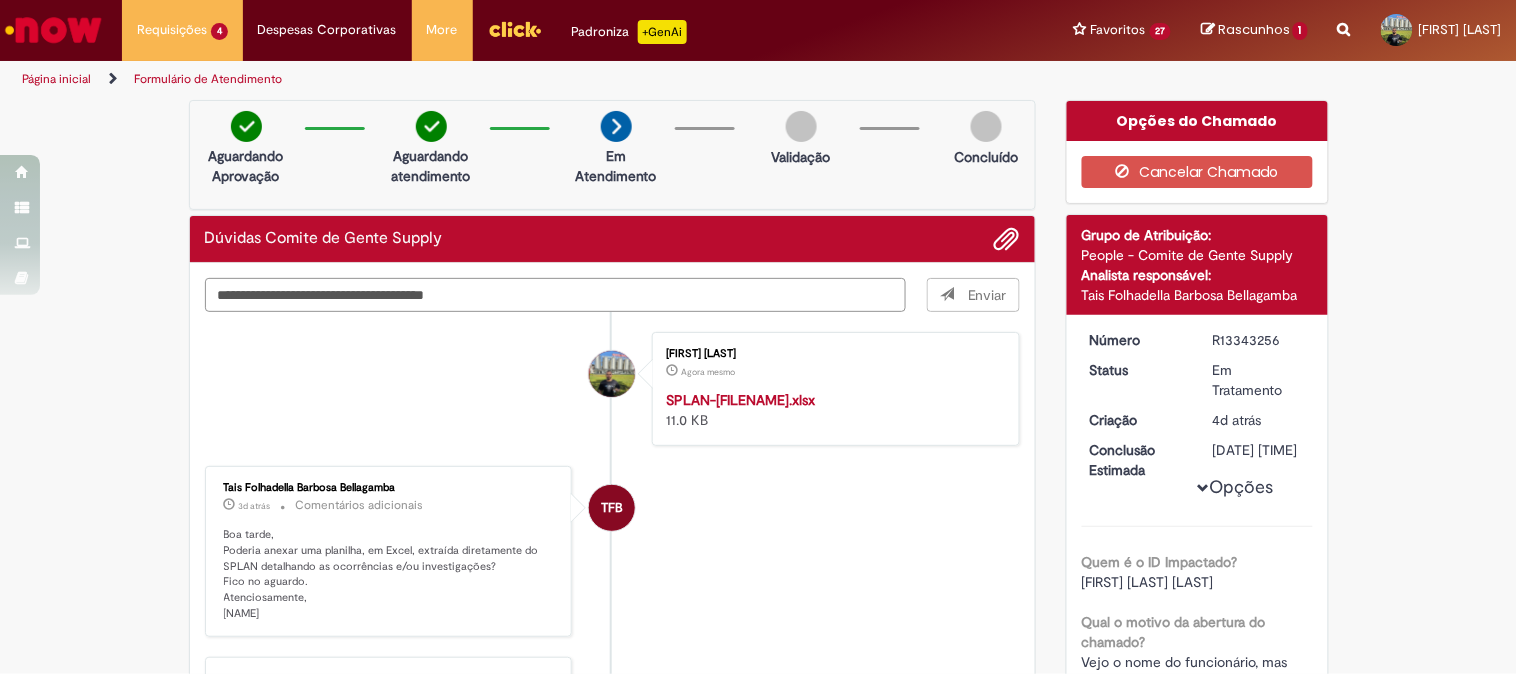 type 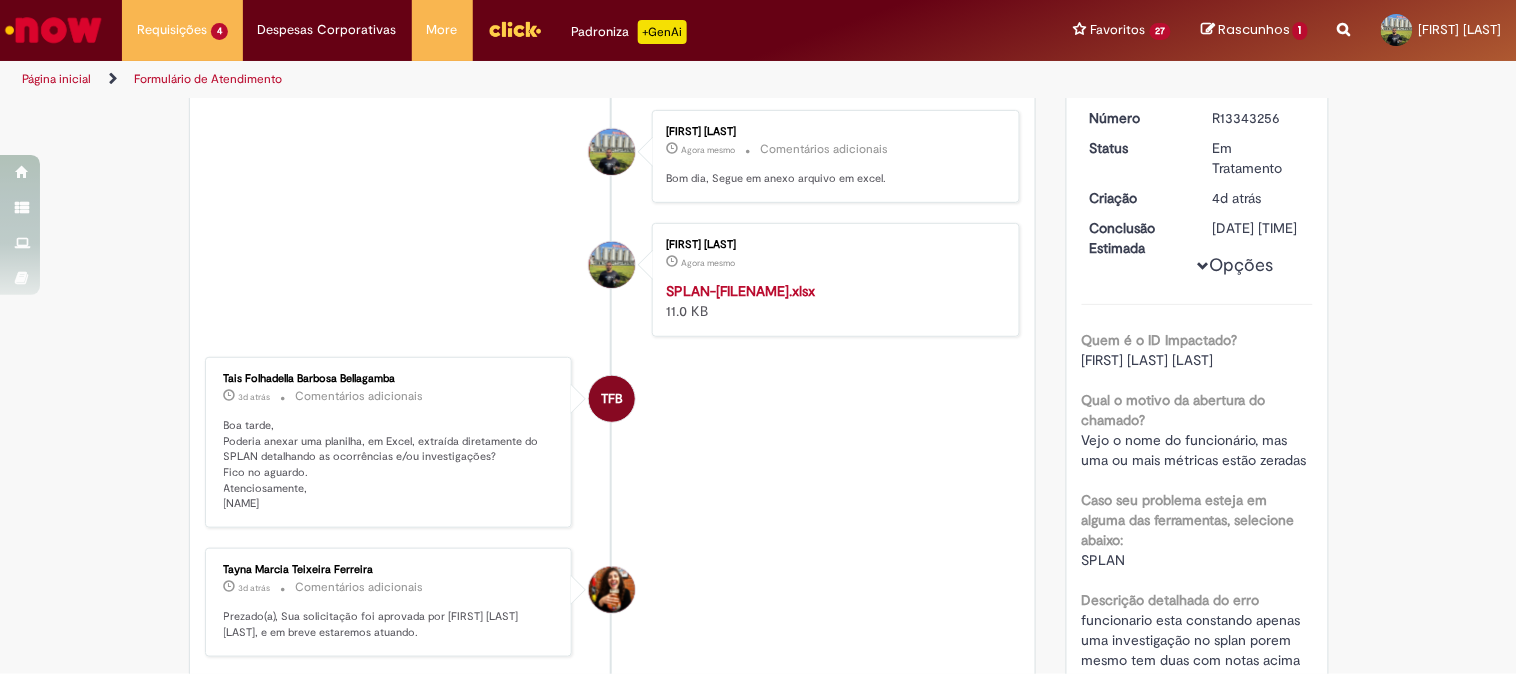 scroll, scrollTop: 0, scrollLeft: 0, axis: both 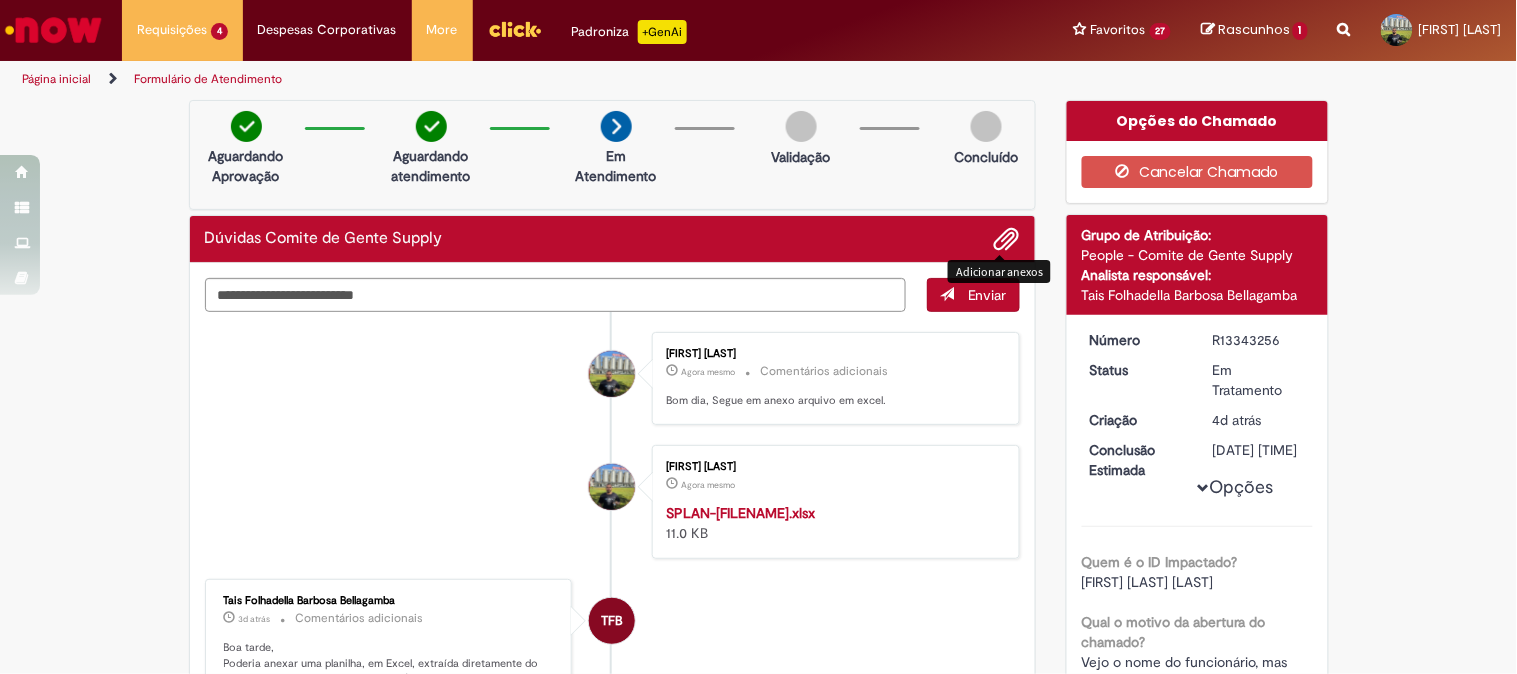 click at bounding box center [1007, 240] 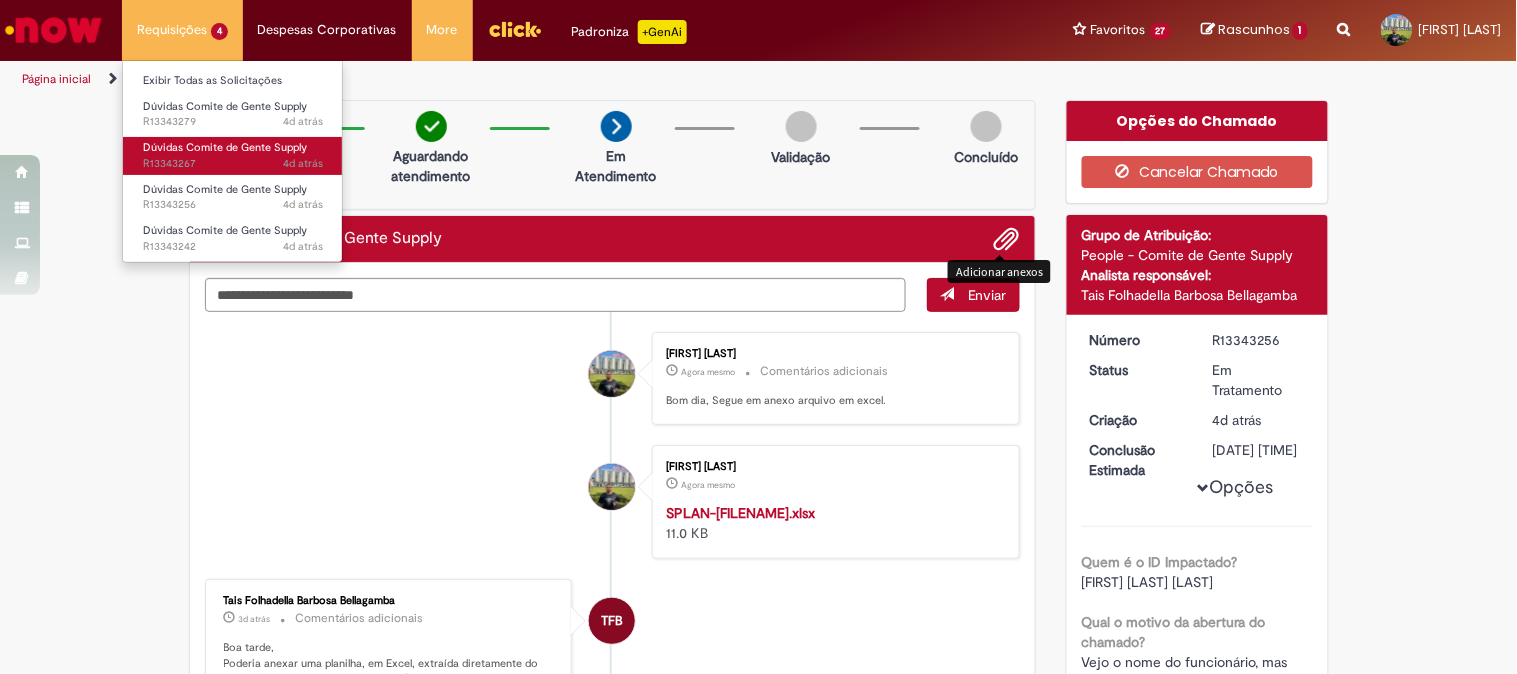 click on "4d atrás 4 dias atrás  R13343267" at bounding box center [233, 164] 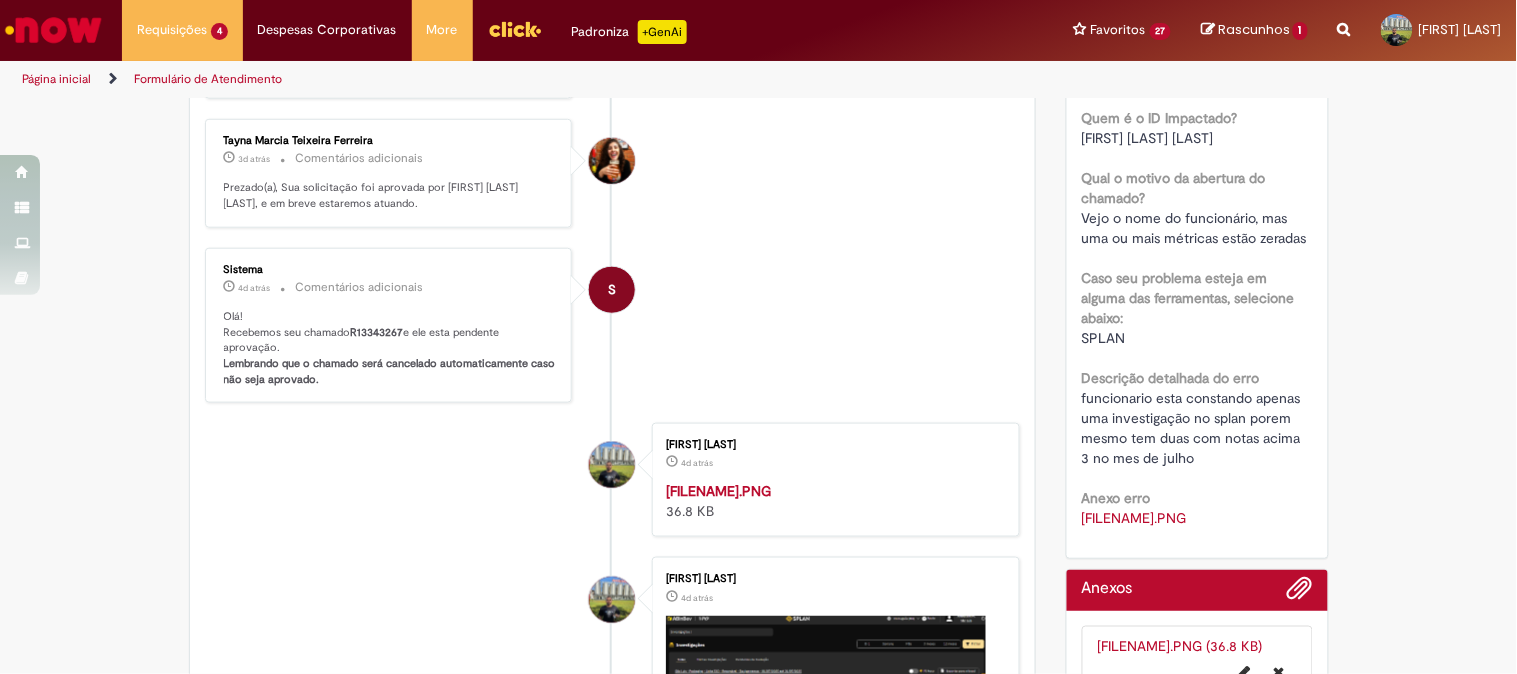 scroll, scrollTop: 0, scrollLeft: 0, axis: both 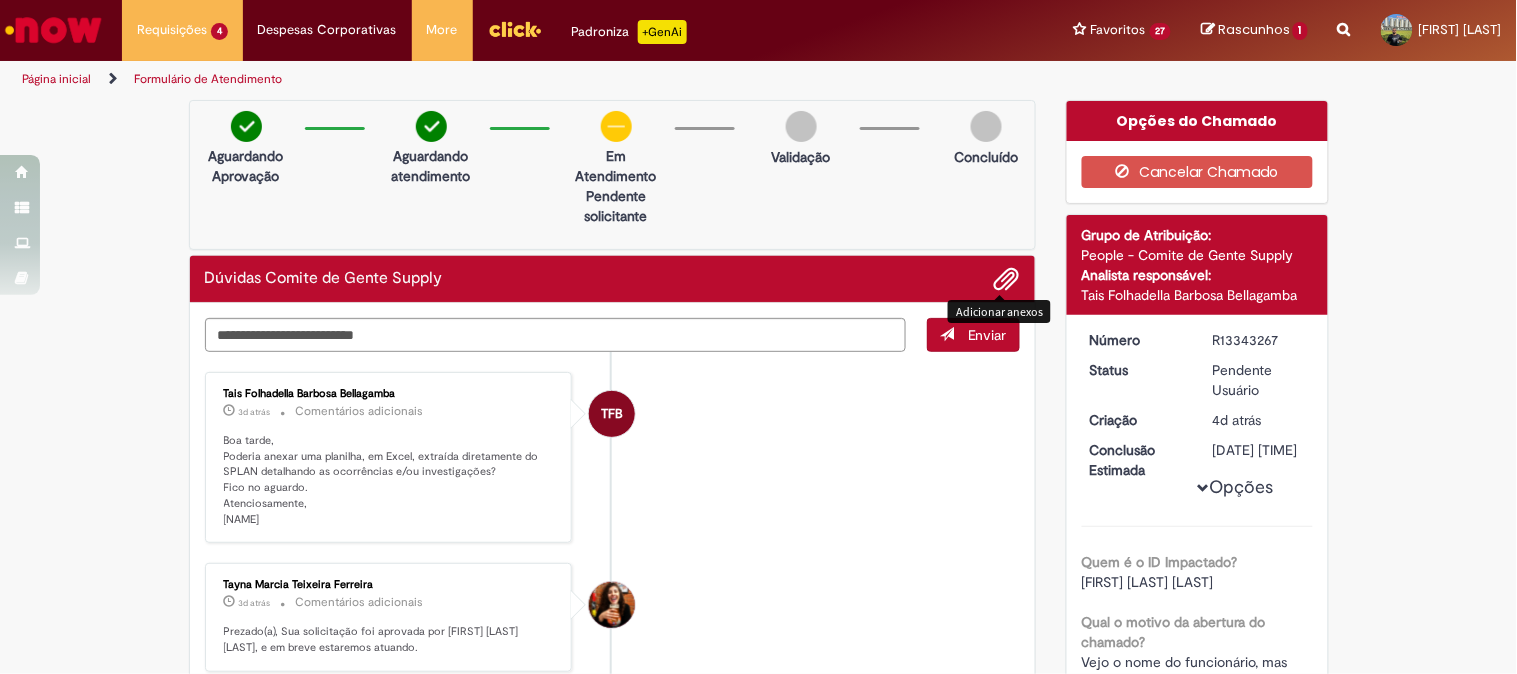 click at bounding box center (1007, 280) 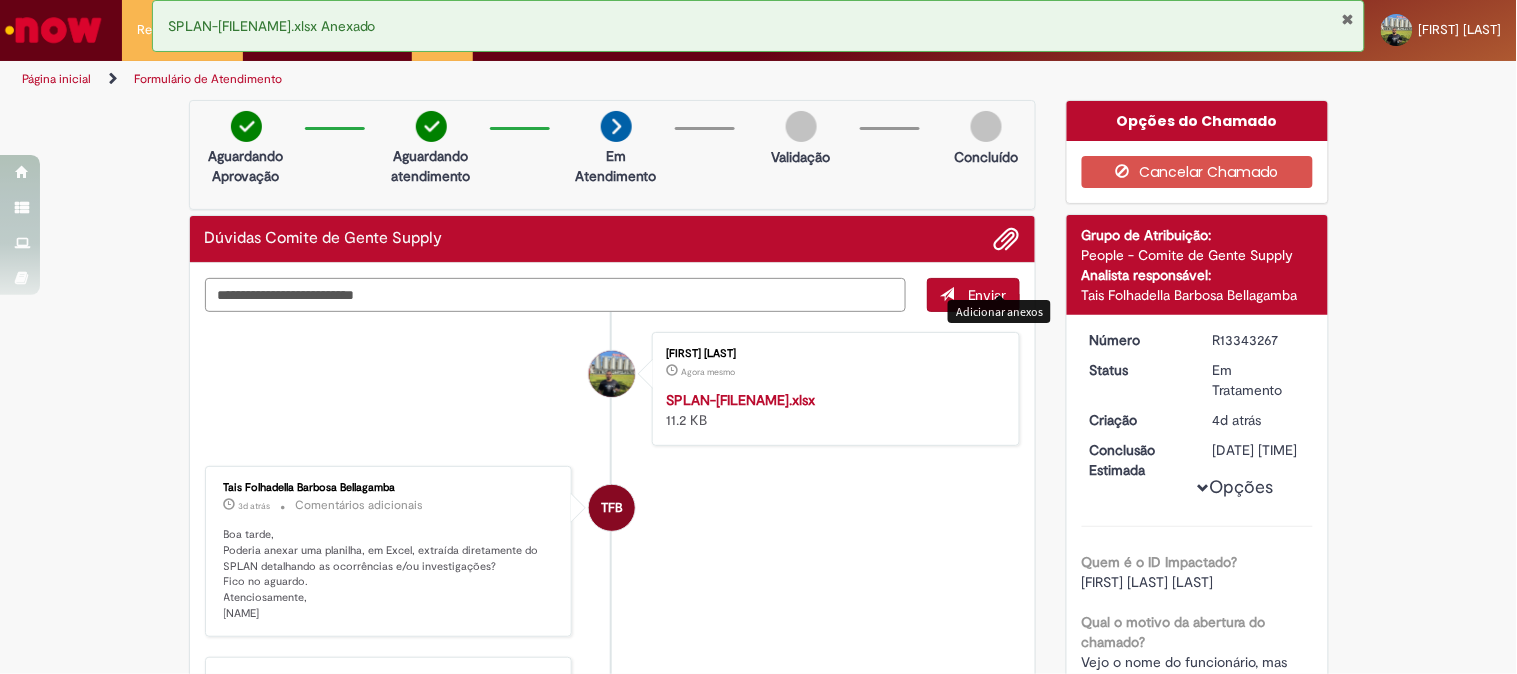 click at bounding box center [556, 295] 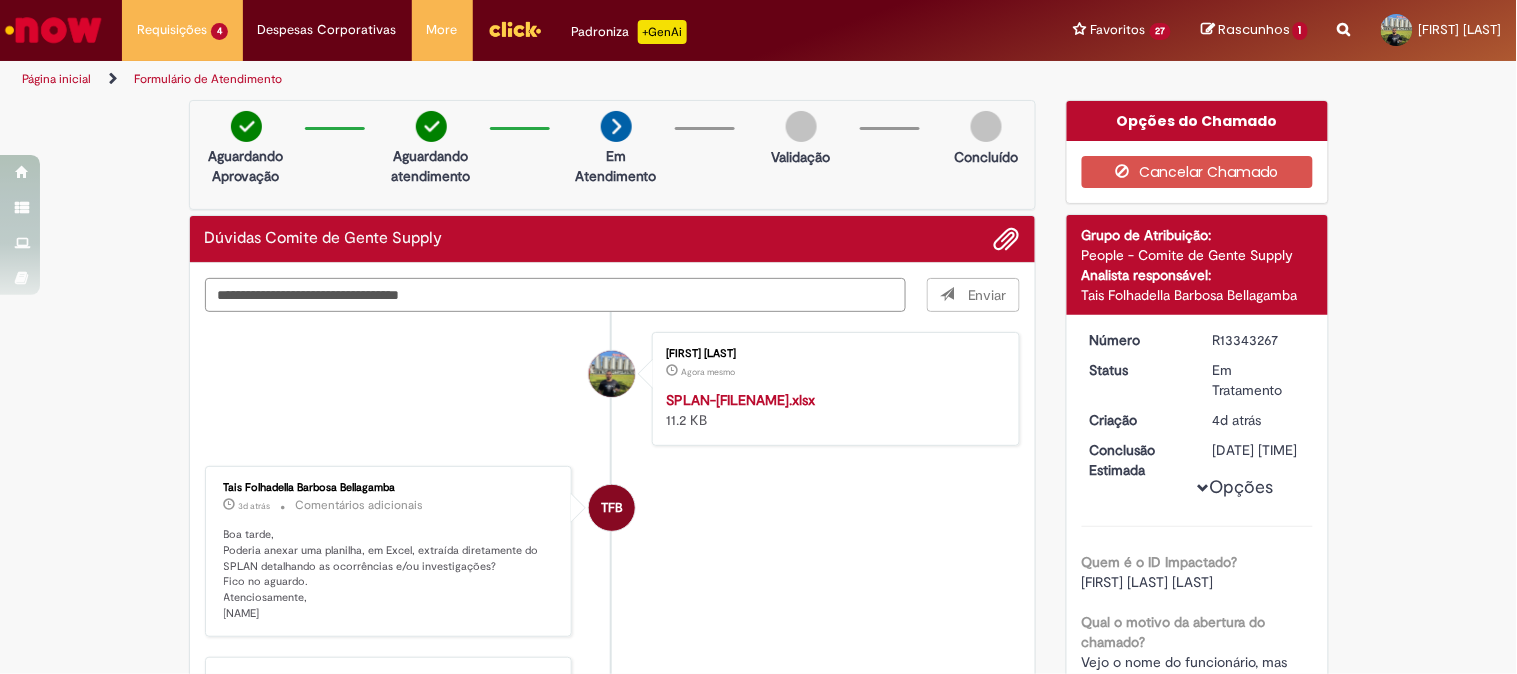 type on "**********" 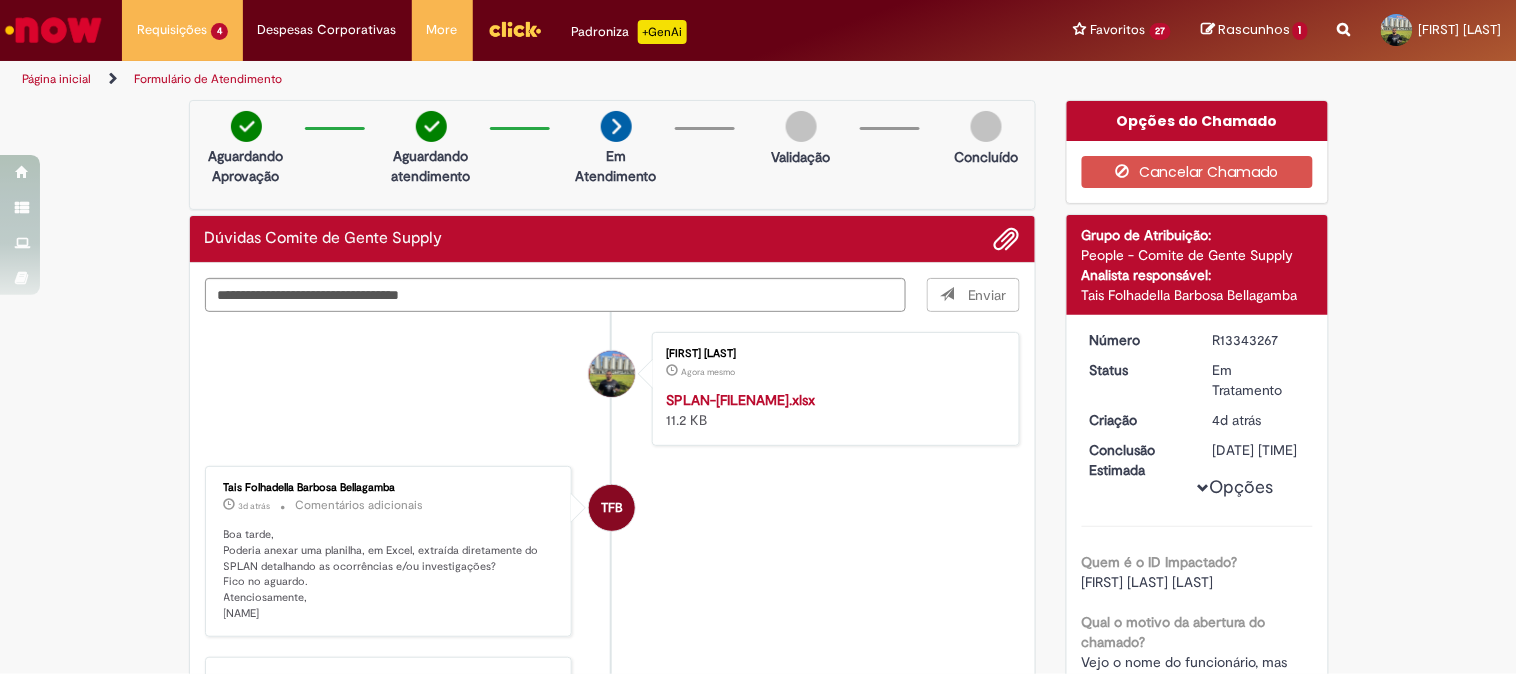 click on "Enviar" at bounding box center (974, 295) 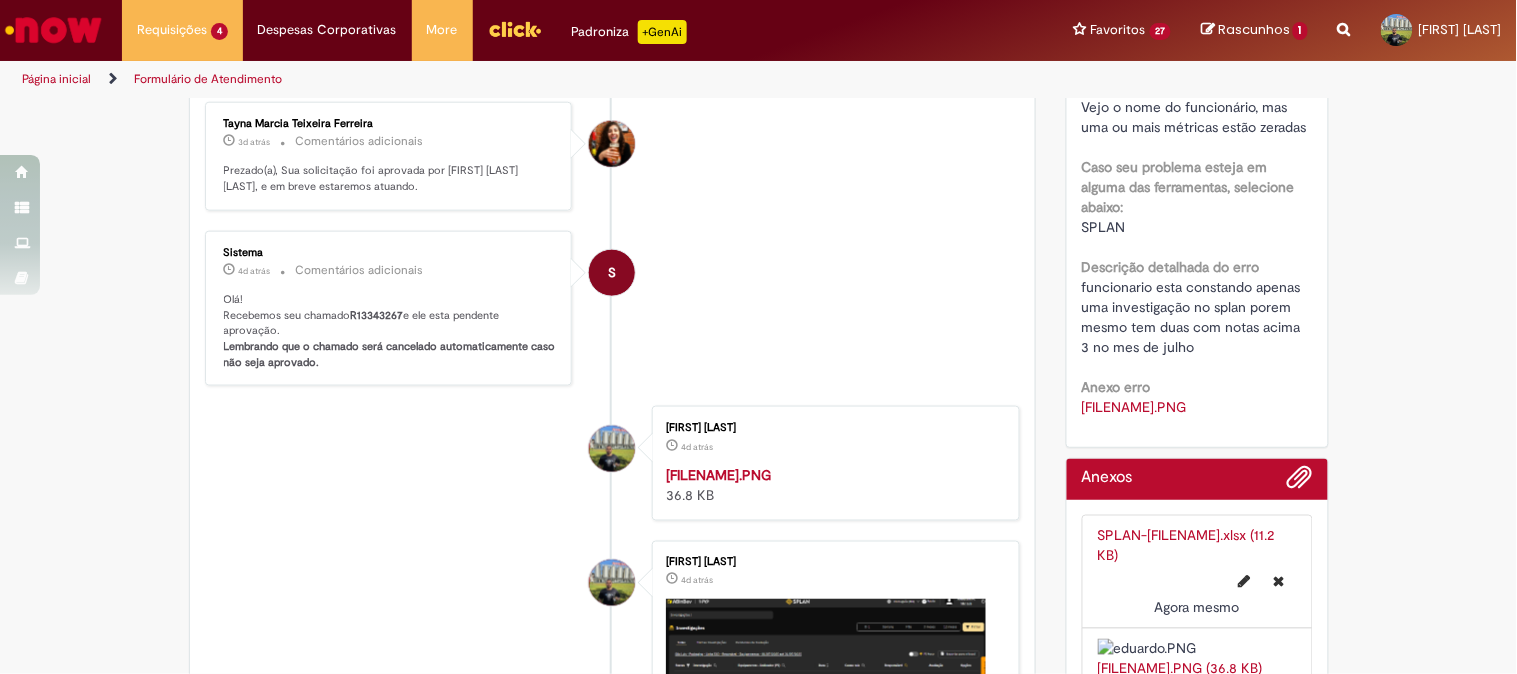 type 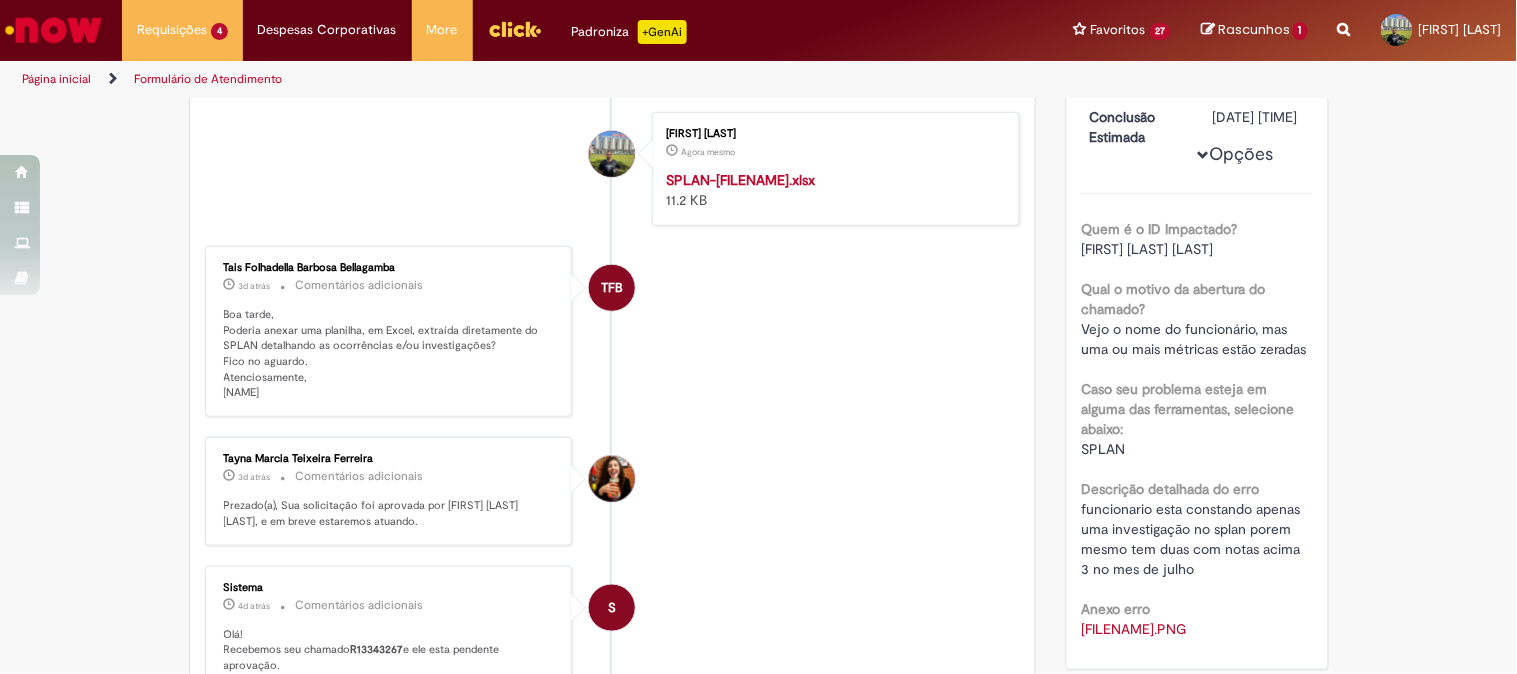 scroll, scrollTop: 0, scrollLeft: 0, axis: both 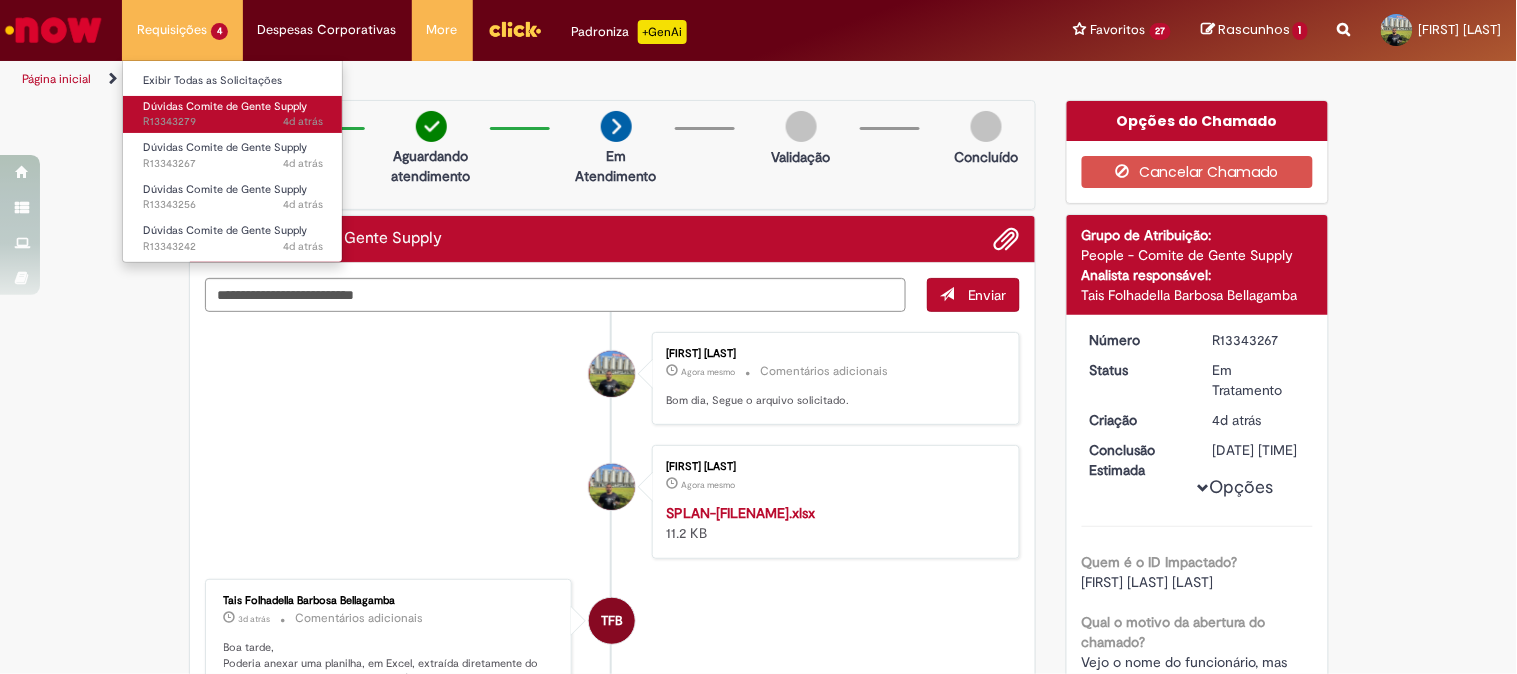 click on "Dúvidas Comite de Gente Supply
4d atrás 4 dias atrás  R13343279" at bounding box center (233, 114) 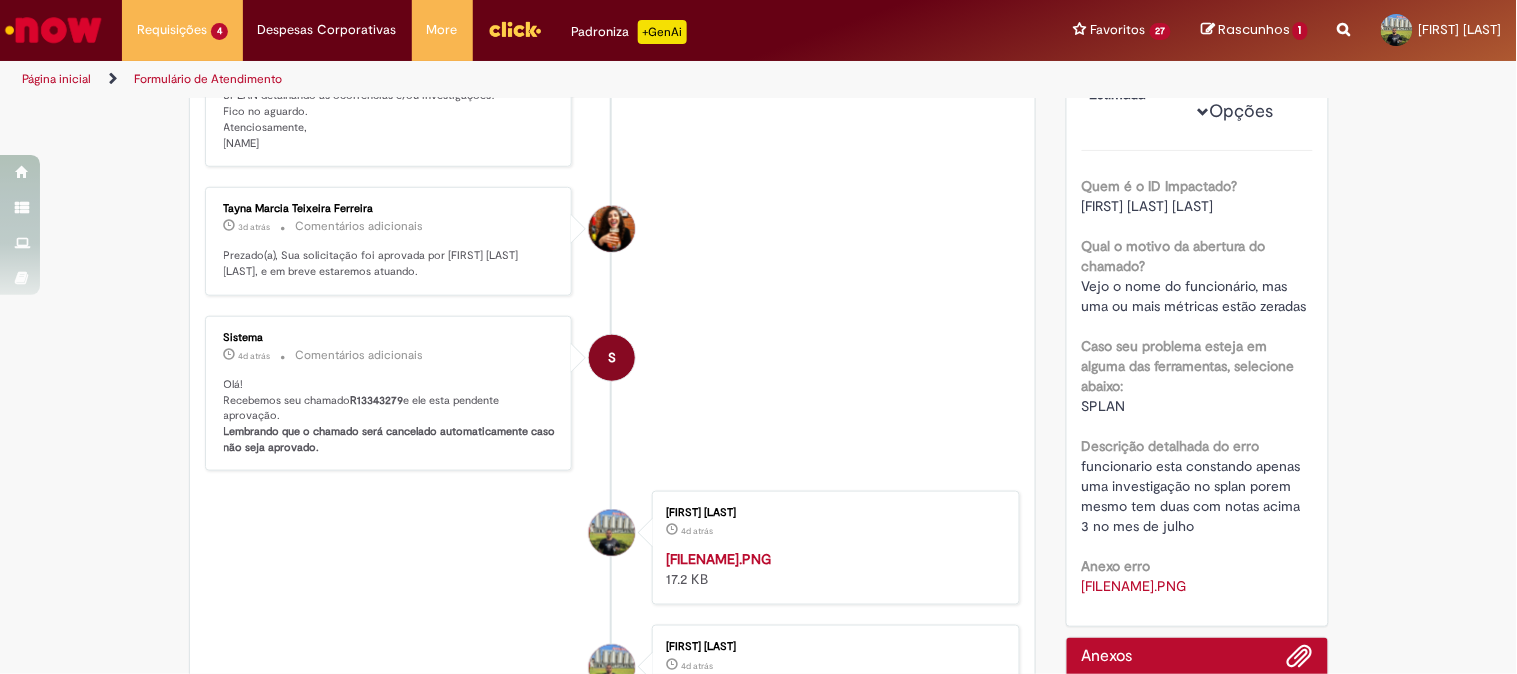 scroll, scrollTop: 43, scrollLeft: 0, axis: vertical 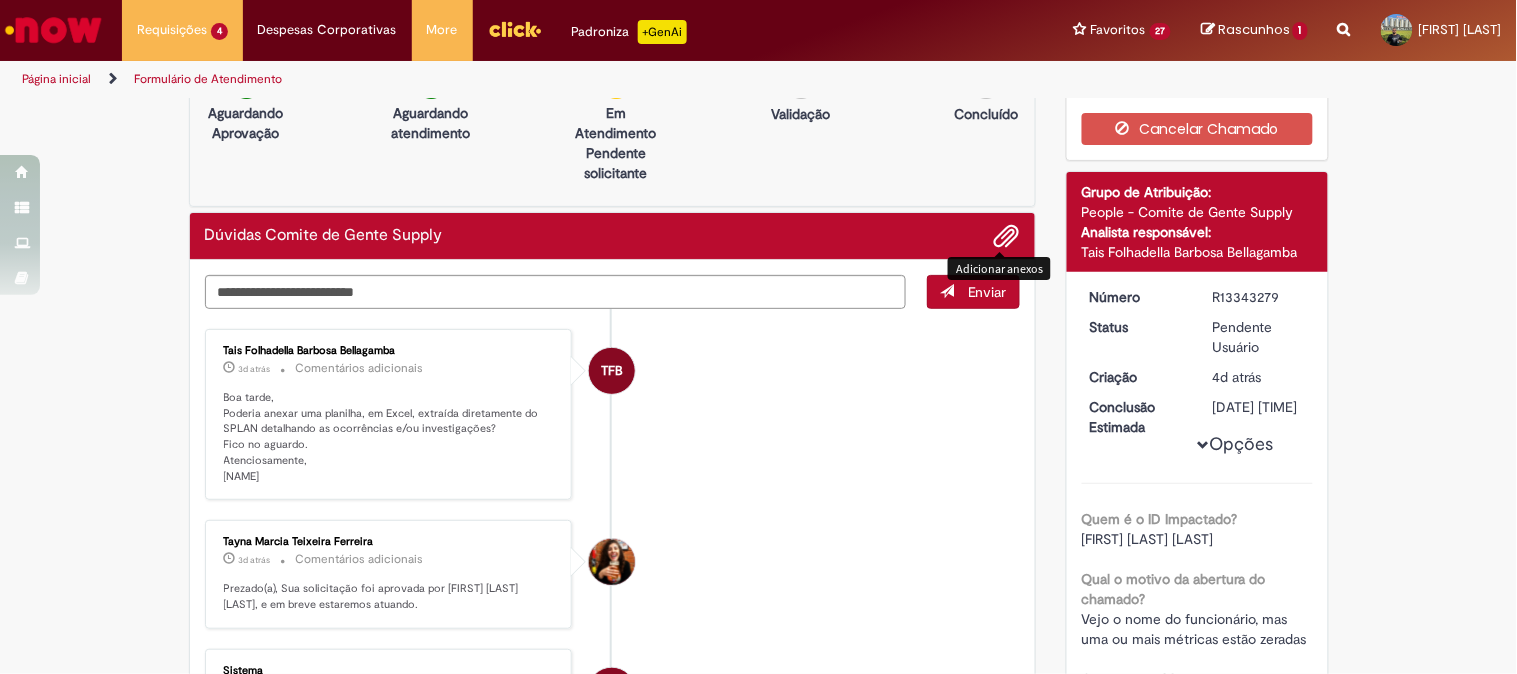 click at bounding box center (1007, 237) 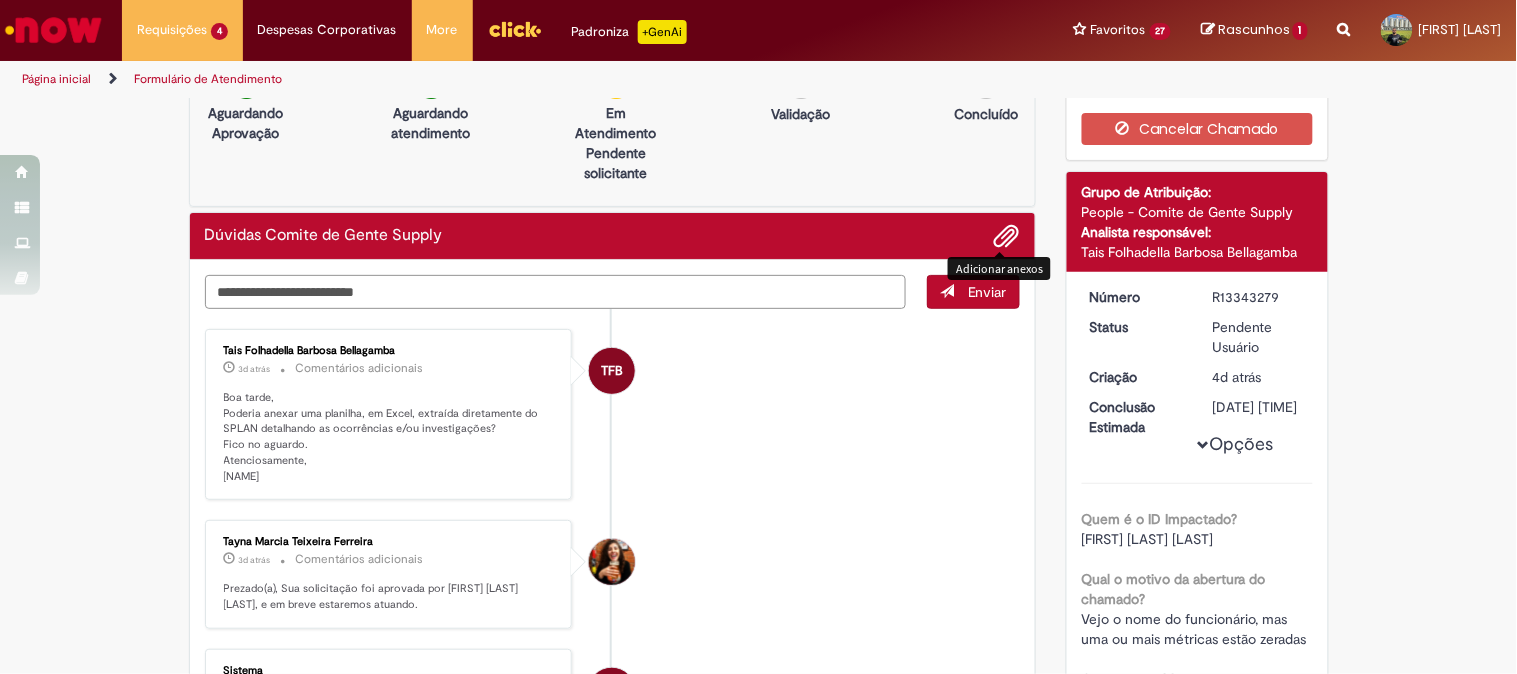 click at bounding box center [556, 292] 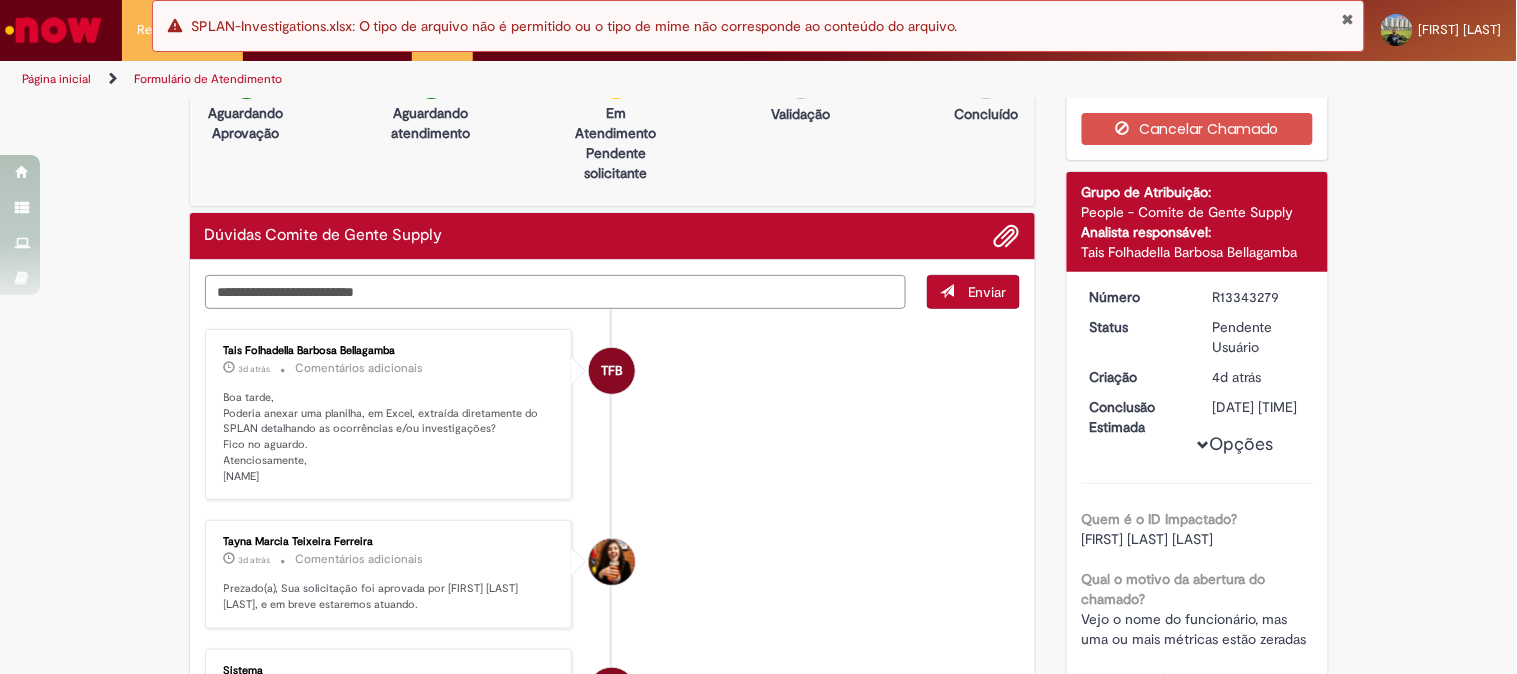 type on "*" 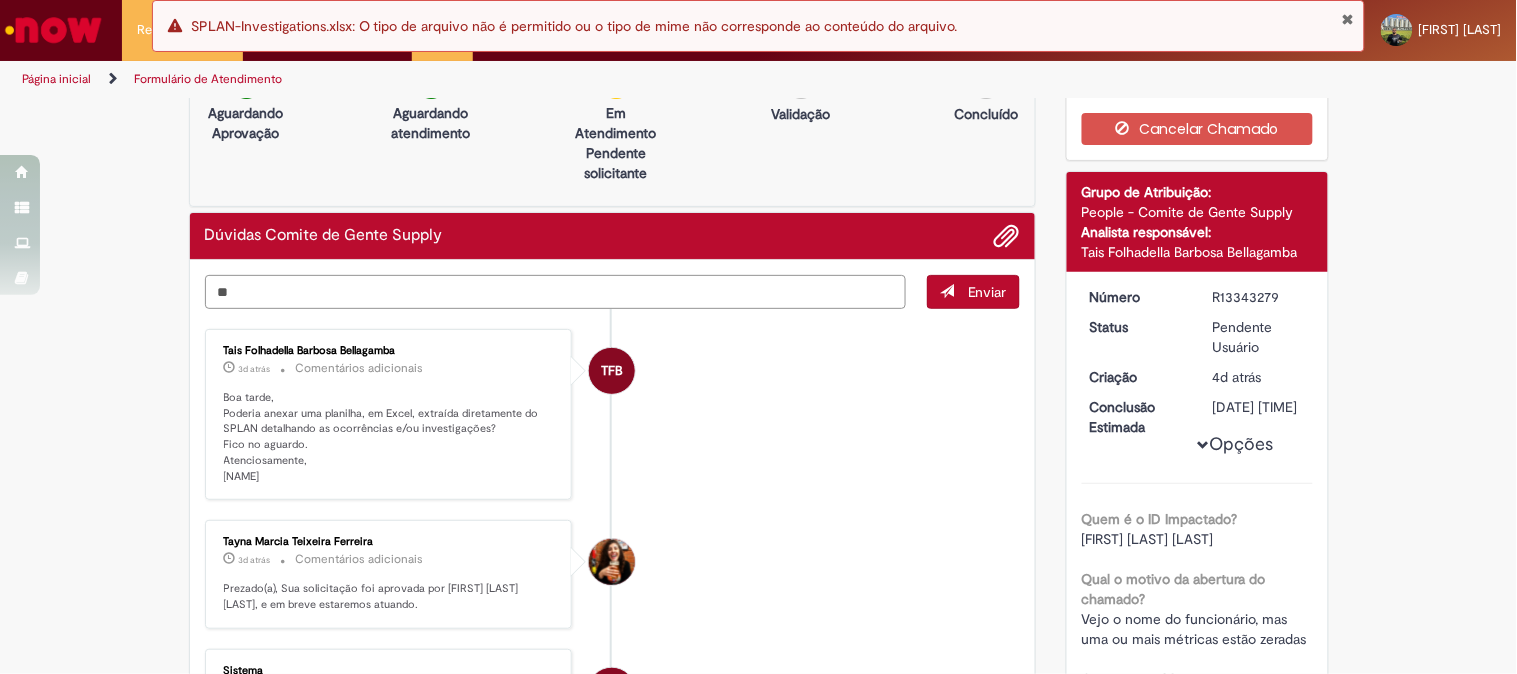 type on "*" 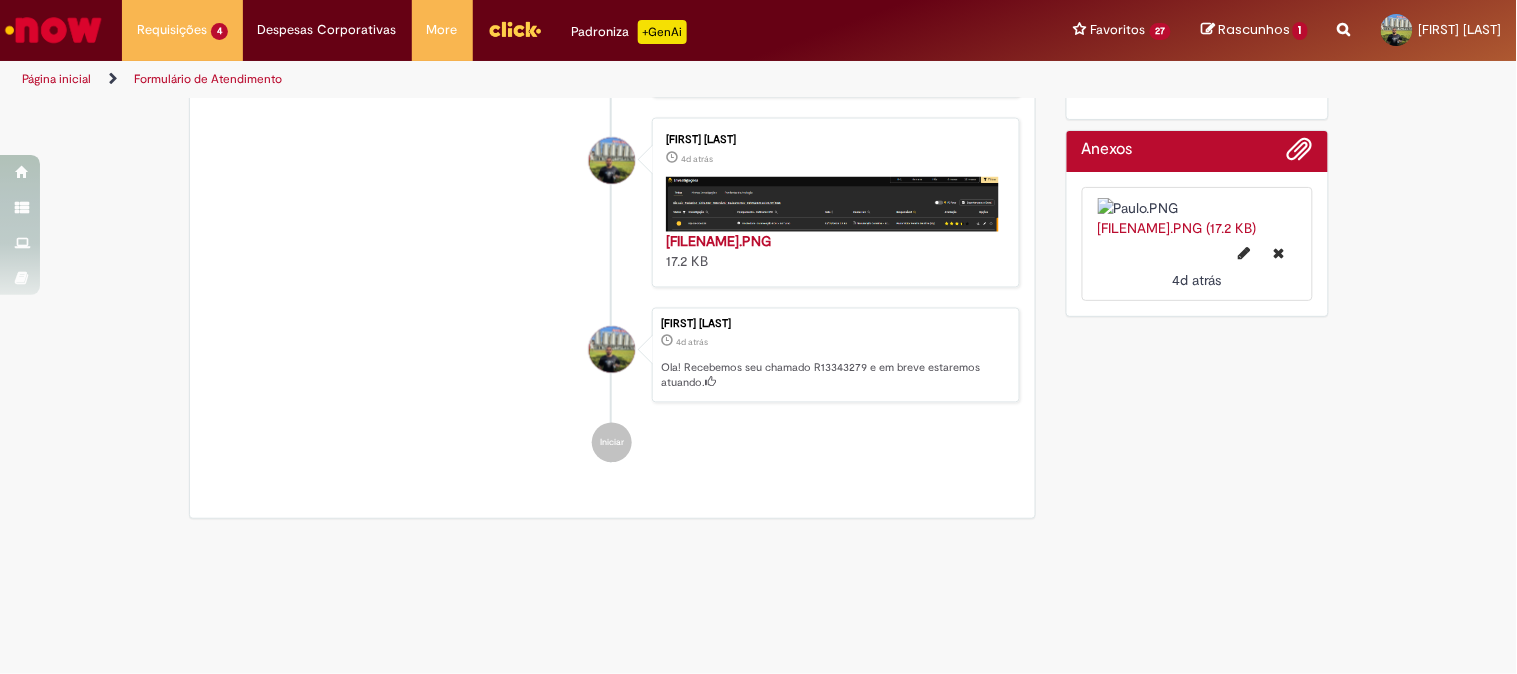scroll, scrollTop: 661, scrollLeft: 0, axis: vertical 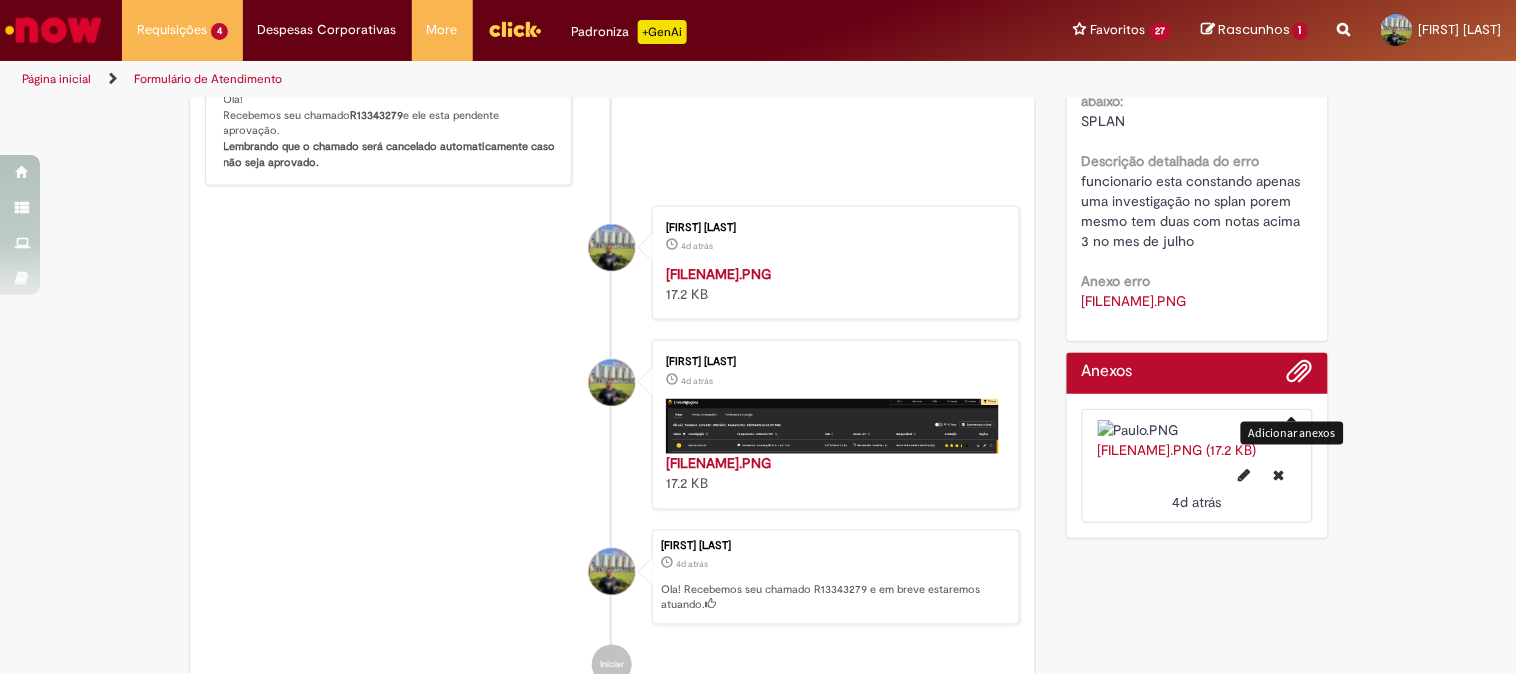 click at bounding box center (1300, 372) 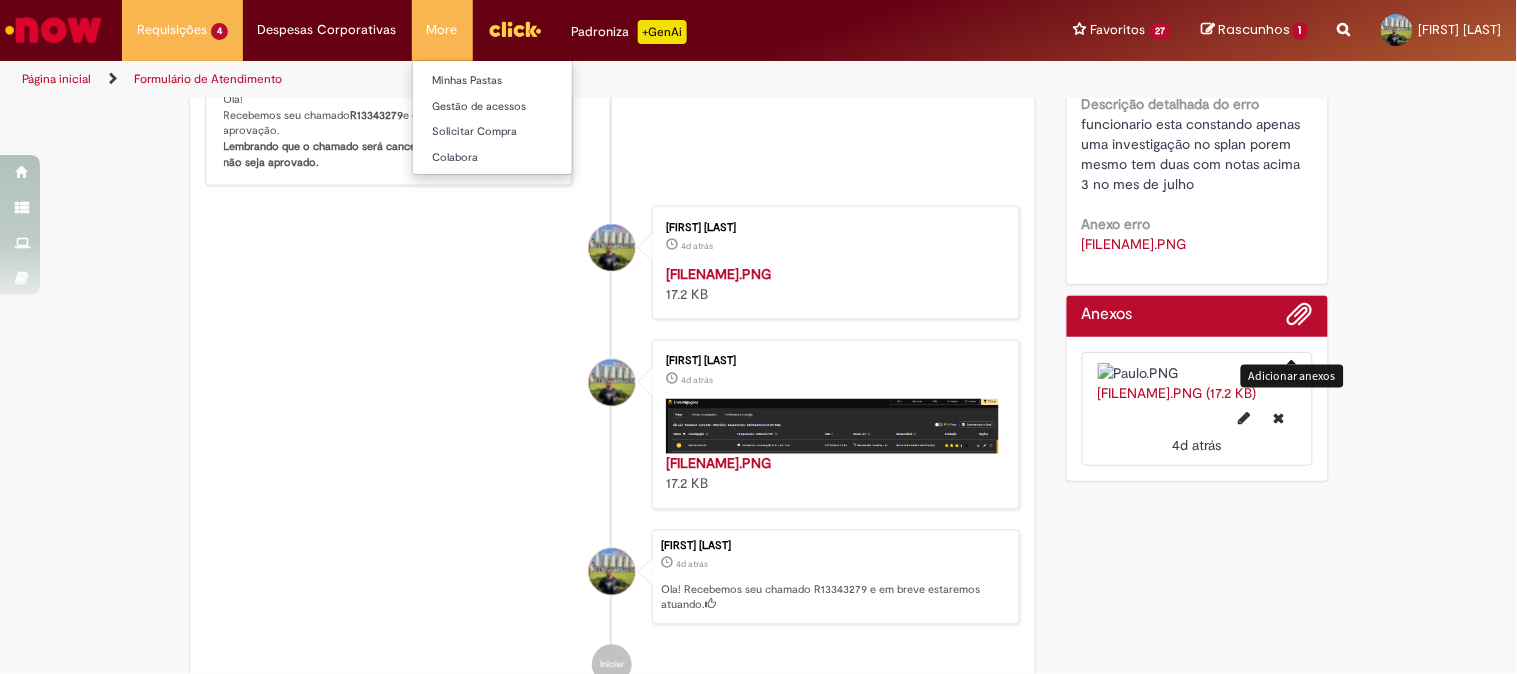 scroll, scrollTop: 661, scrollLeft: 0, axis: vertical 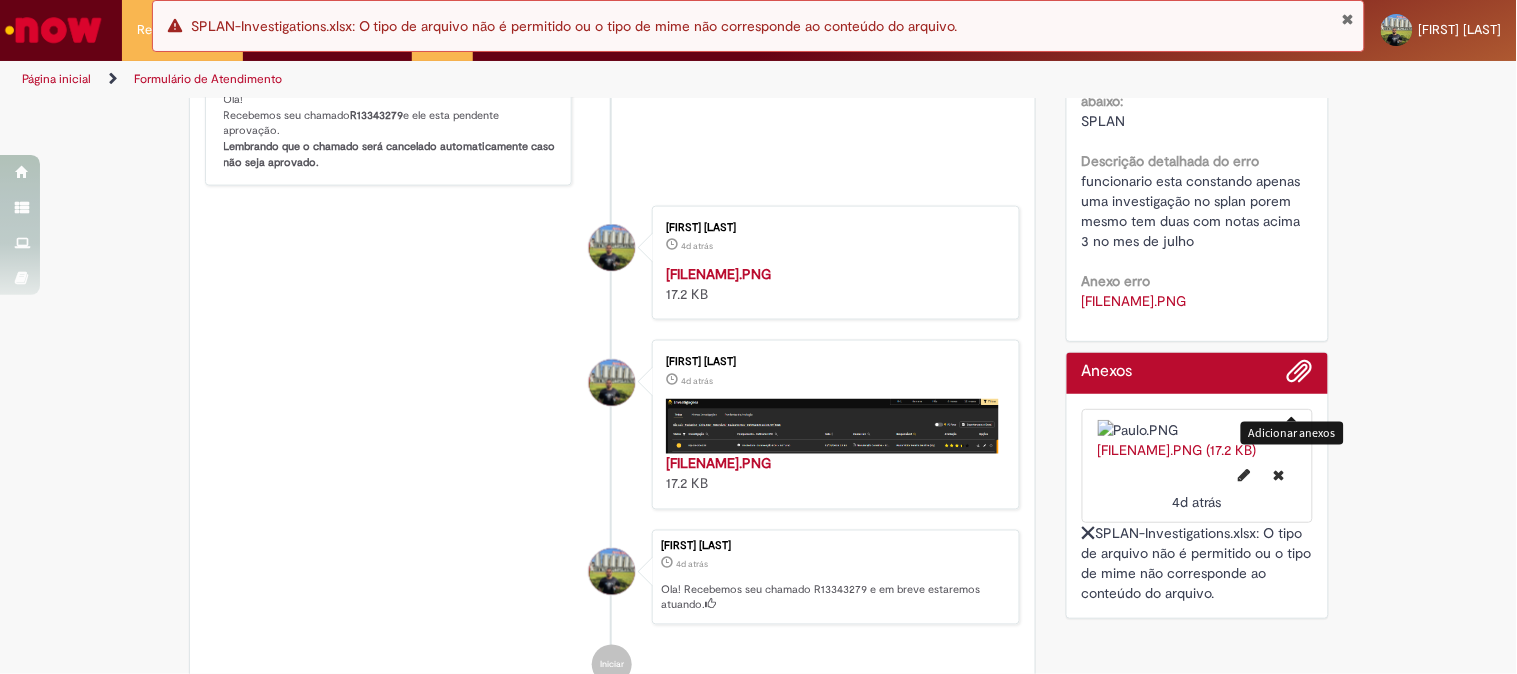 click at bounding box center (1300, 372) 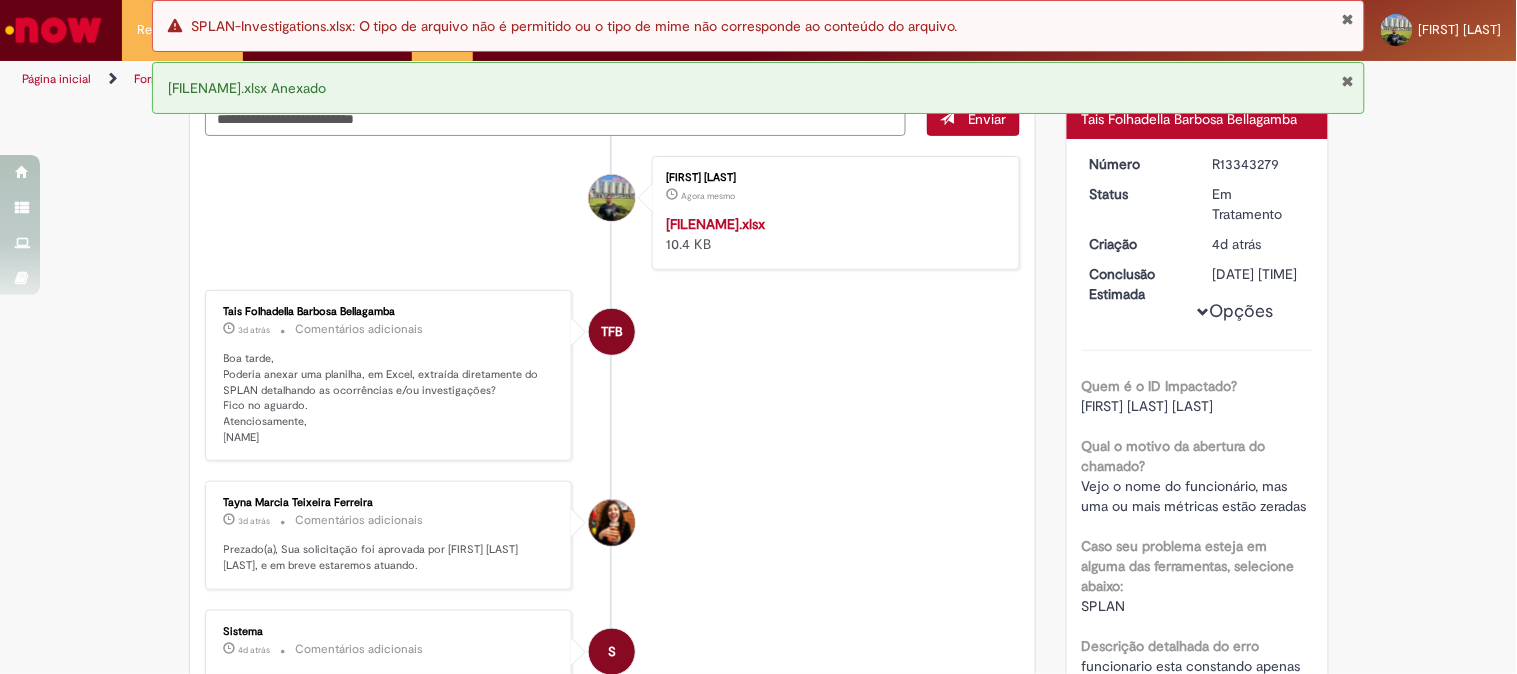 scroll, scrollTop: 0, scrollLeft: 0, axis: both 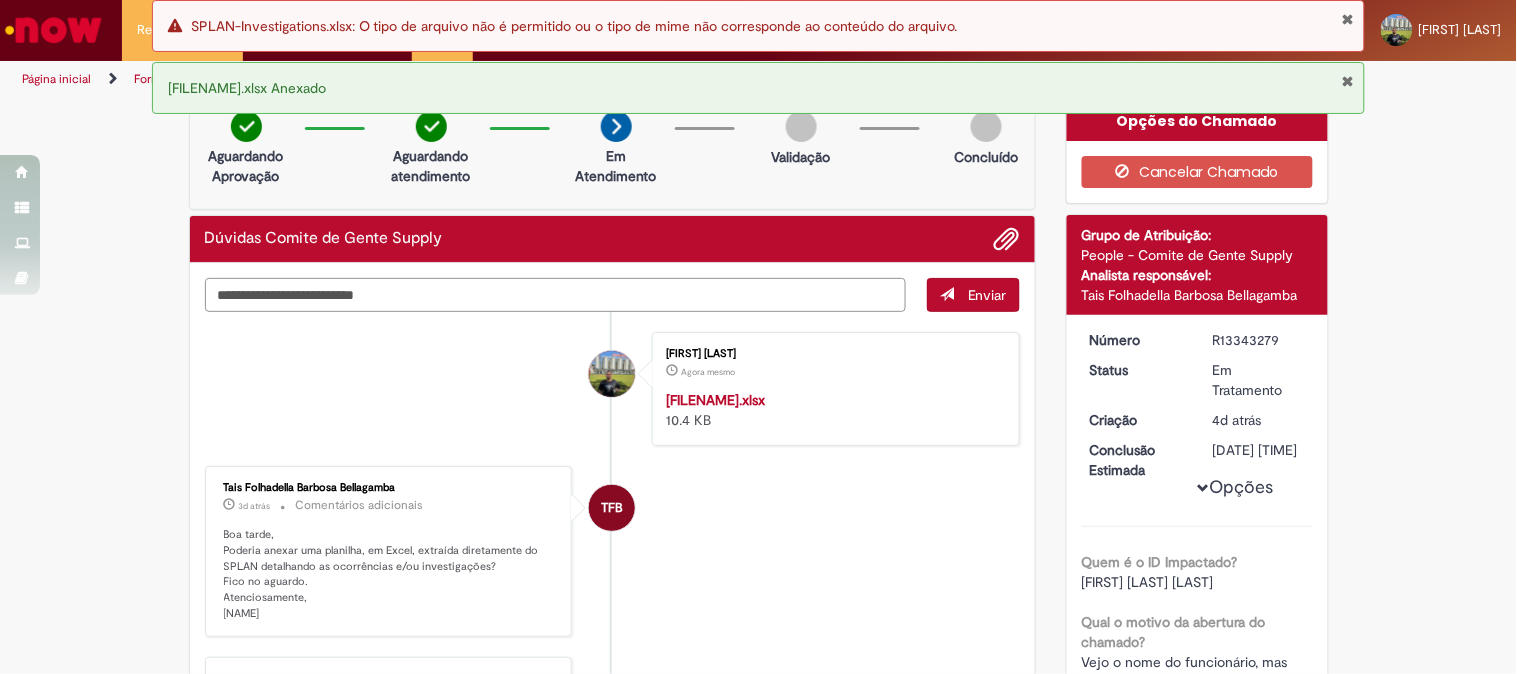 click at bounding box center (556, 295) 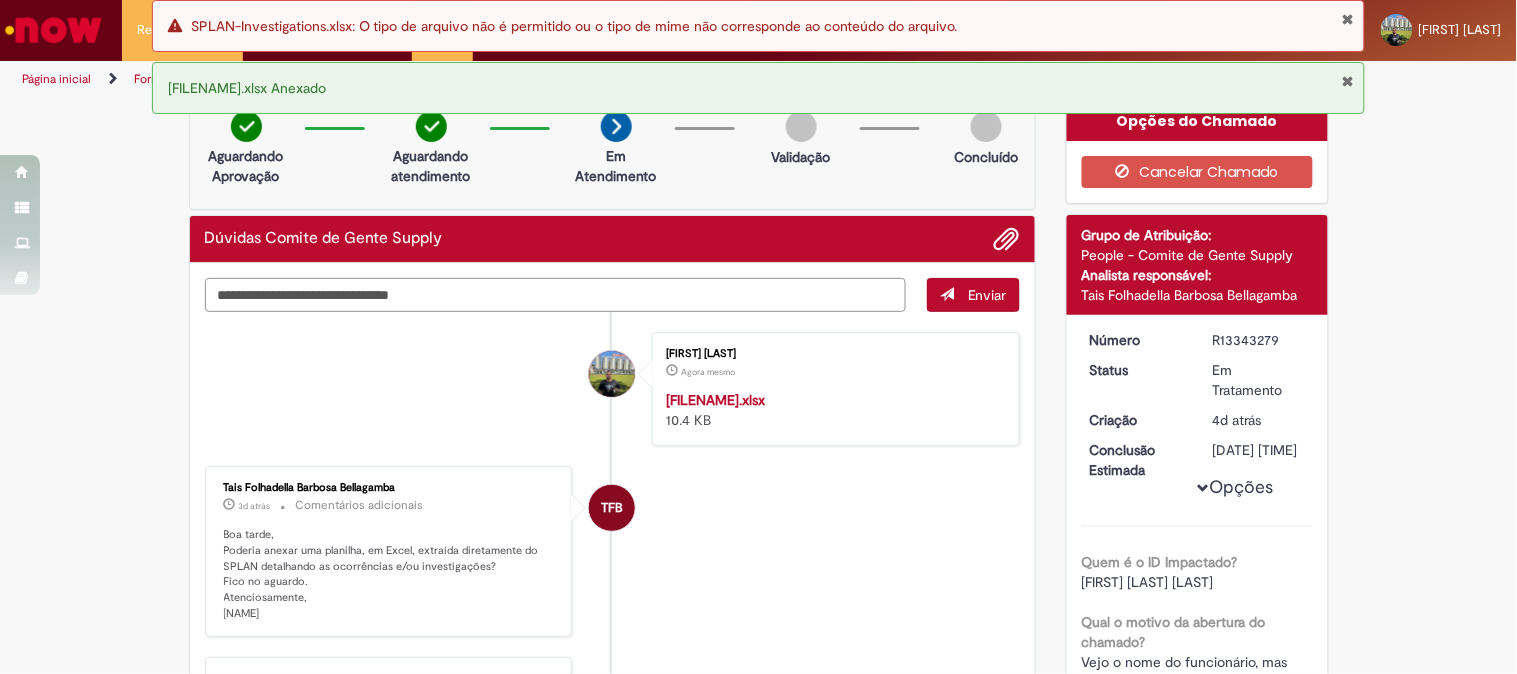 type on "**********" 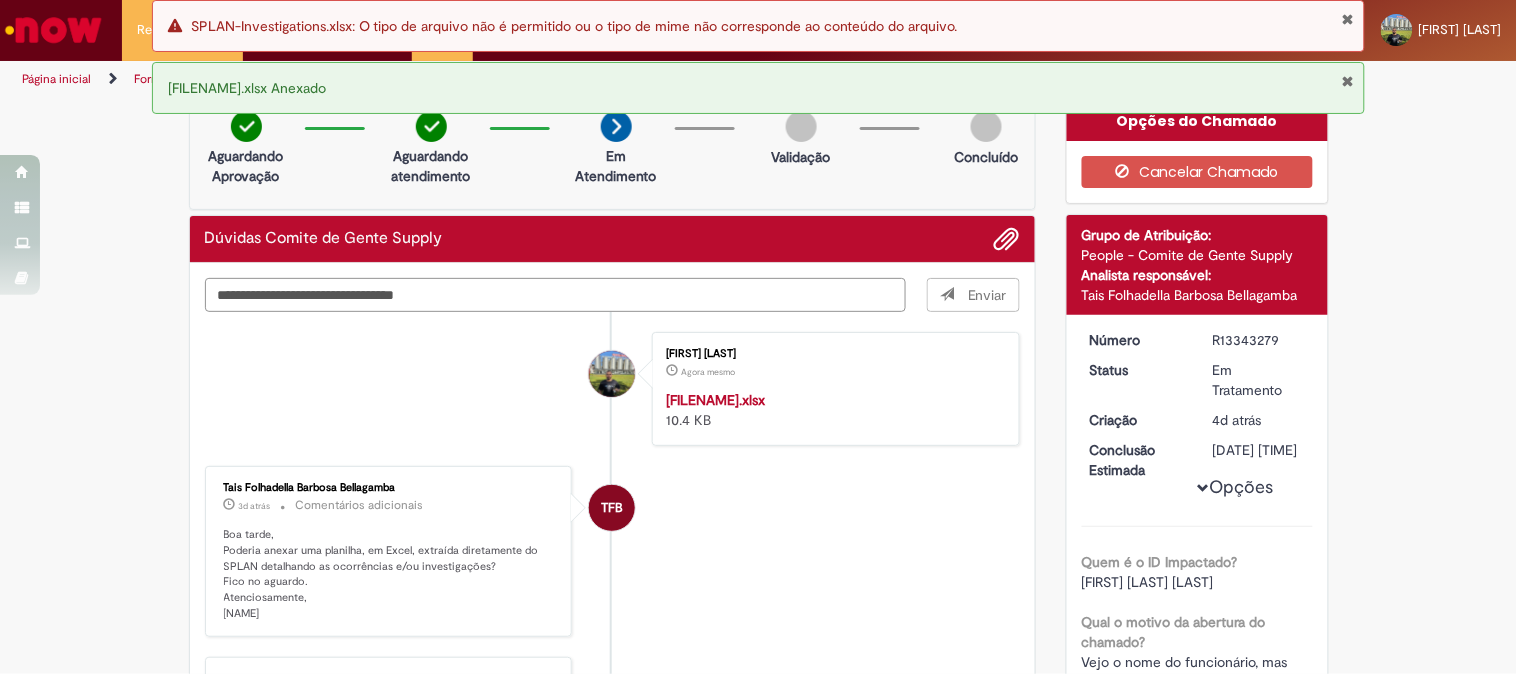 type 